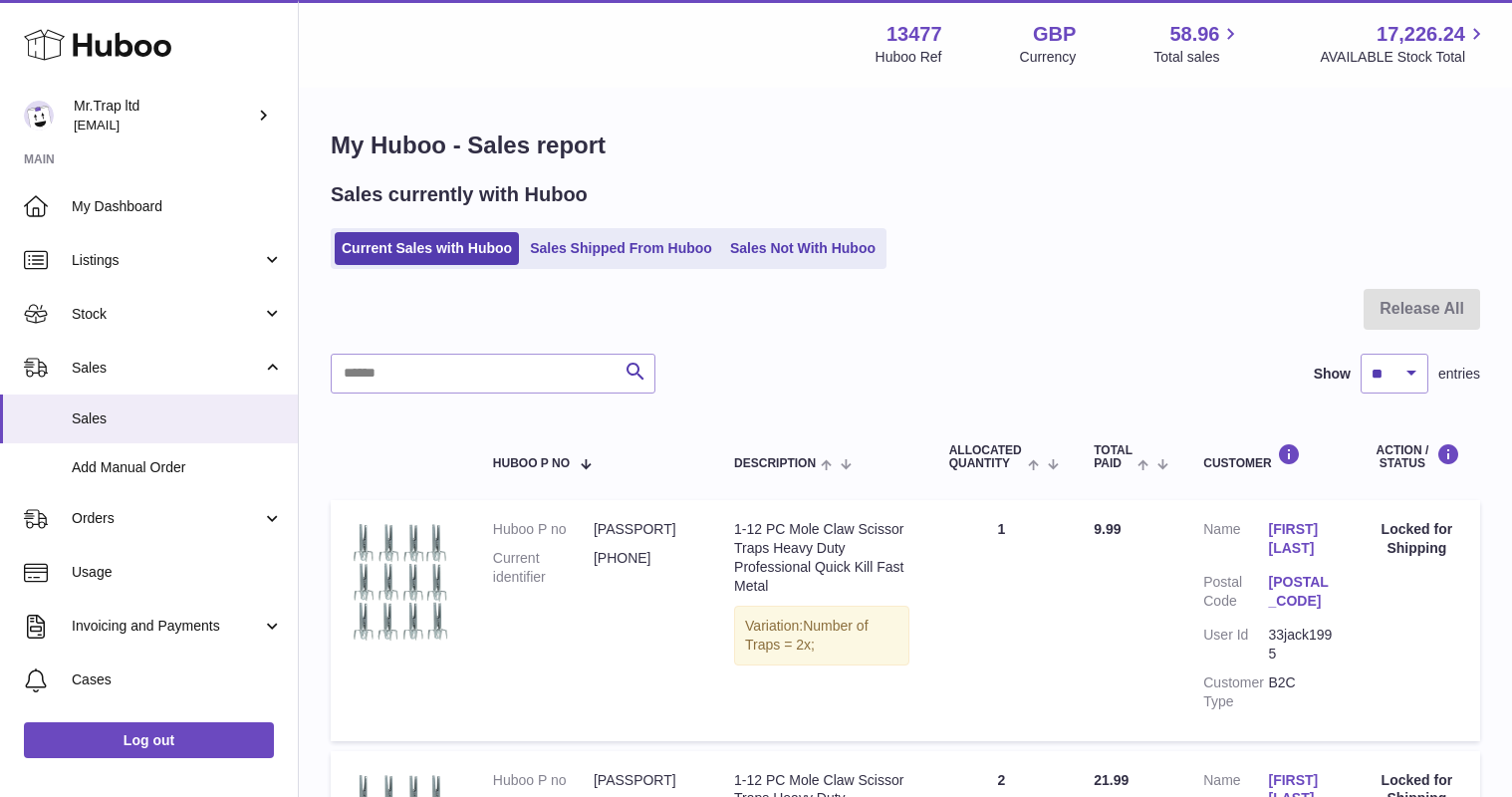 scroll, scrollTop: 0, scrollLeft: 0, axis: both 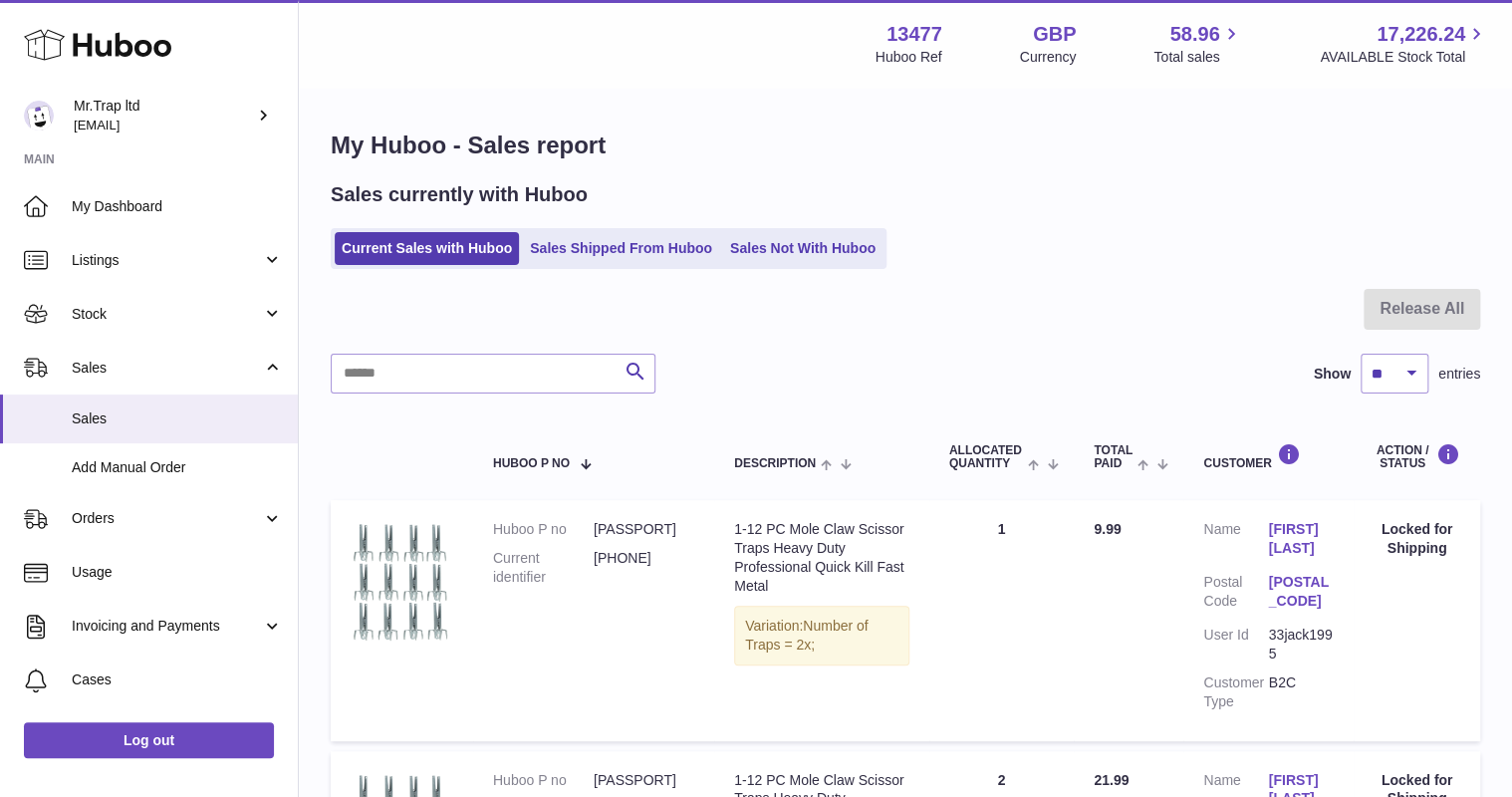 click on "My Dashboard" at bounding box center (177, 206) 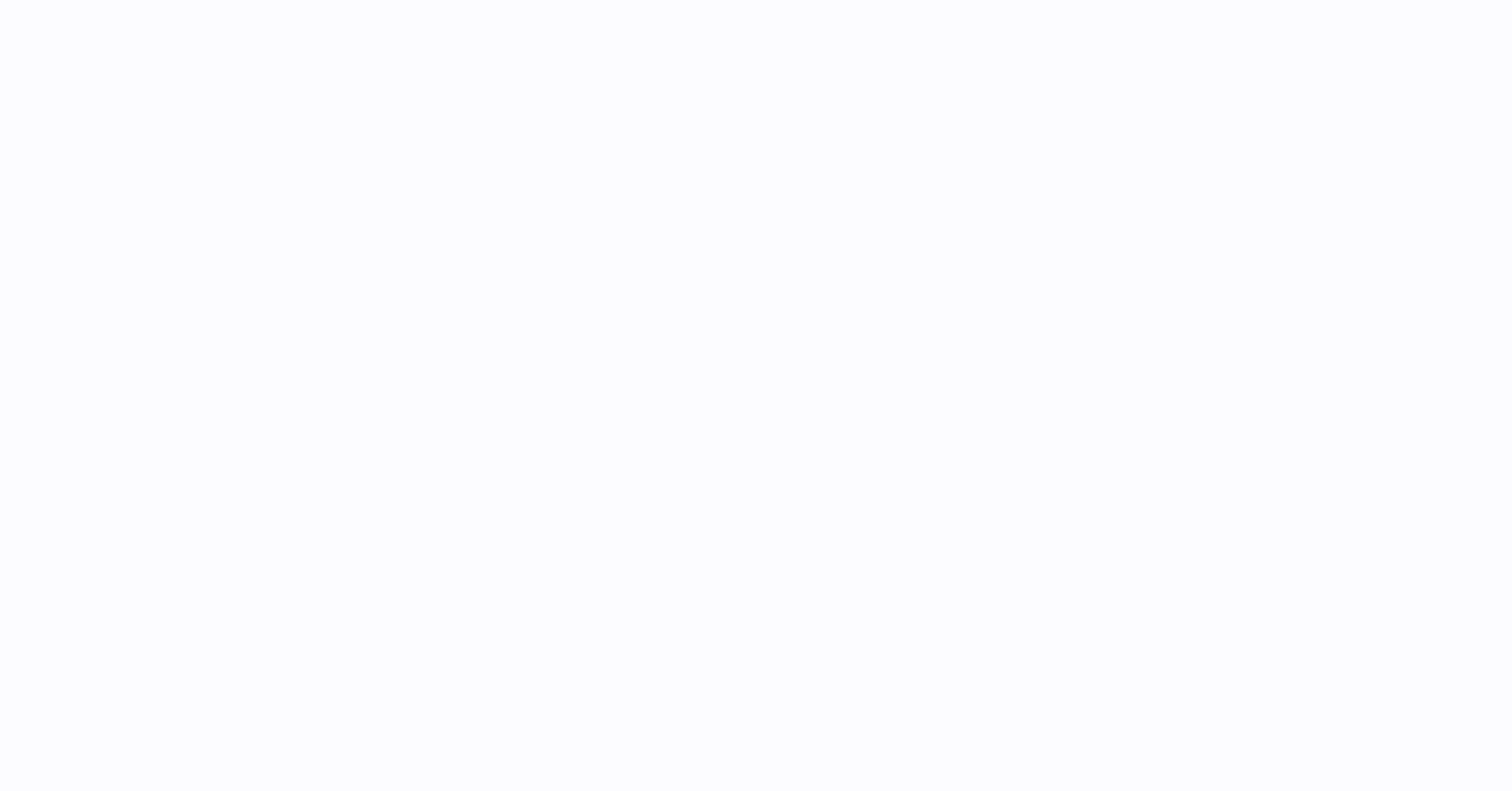 scroll, scrollTop: 0, scrollLeft: 0, axis: both 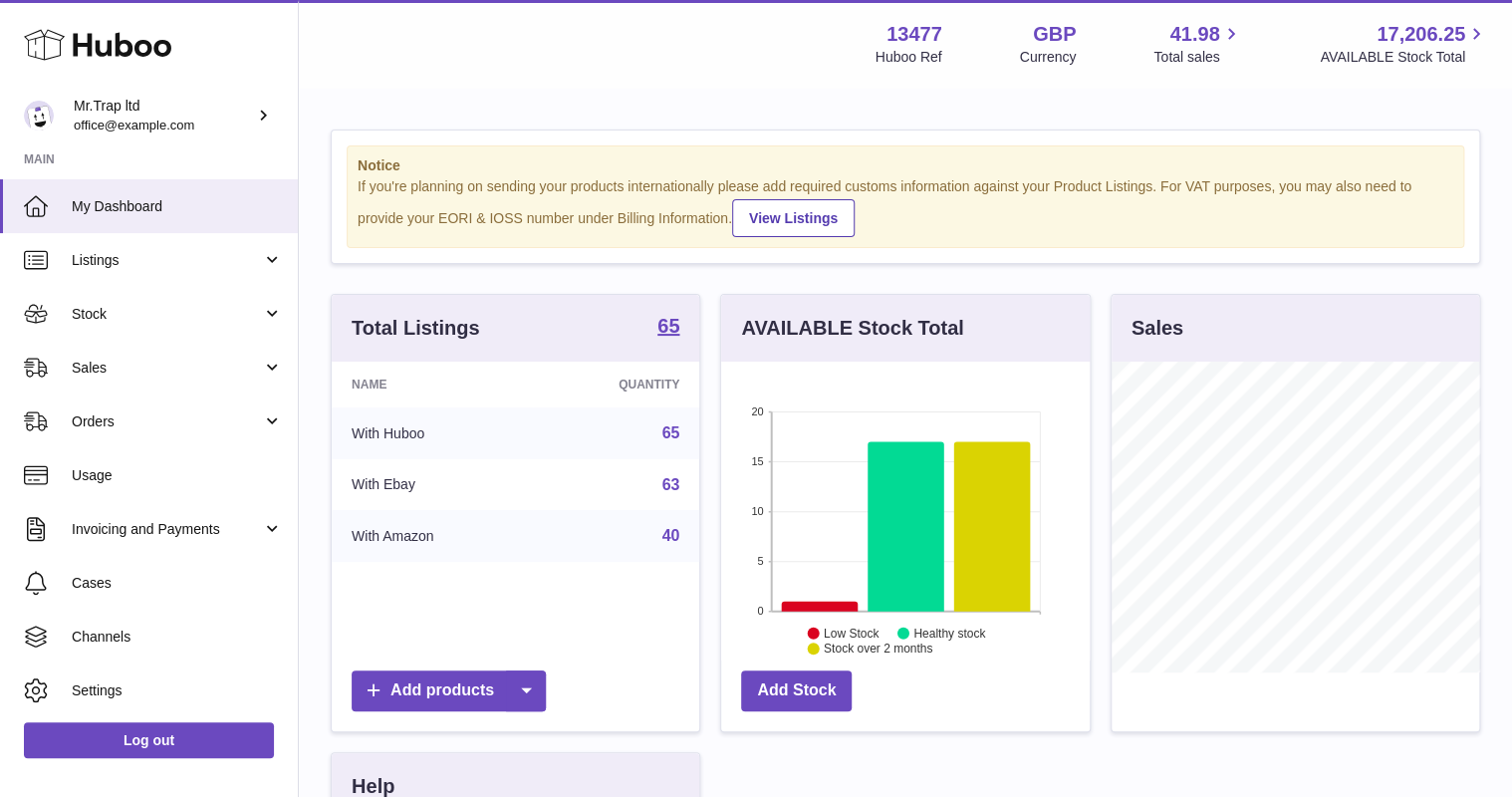 click on "Sales" at bounding box center (166, 368) 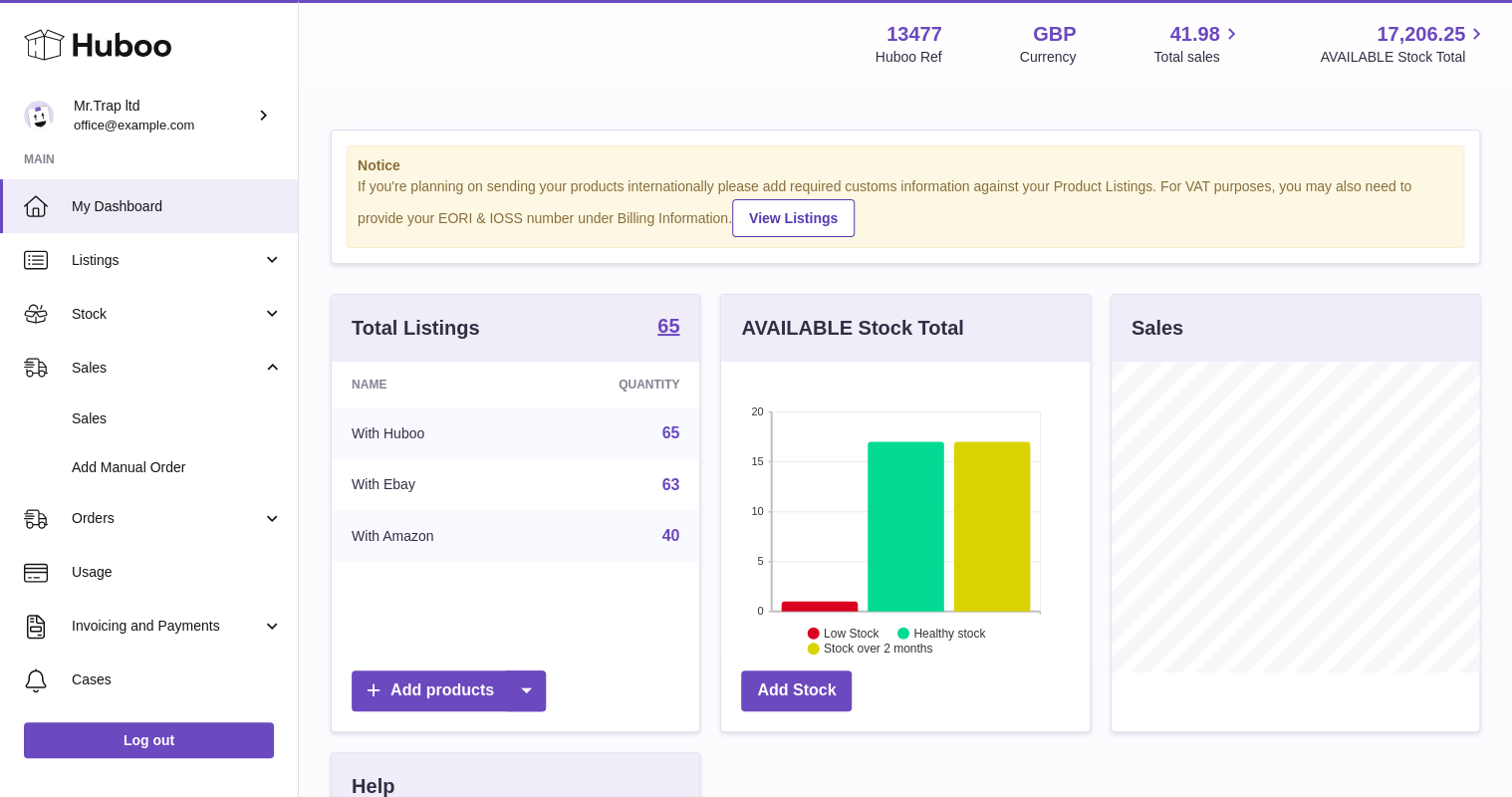 click on "Sales" at bounding box center (177, 418) 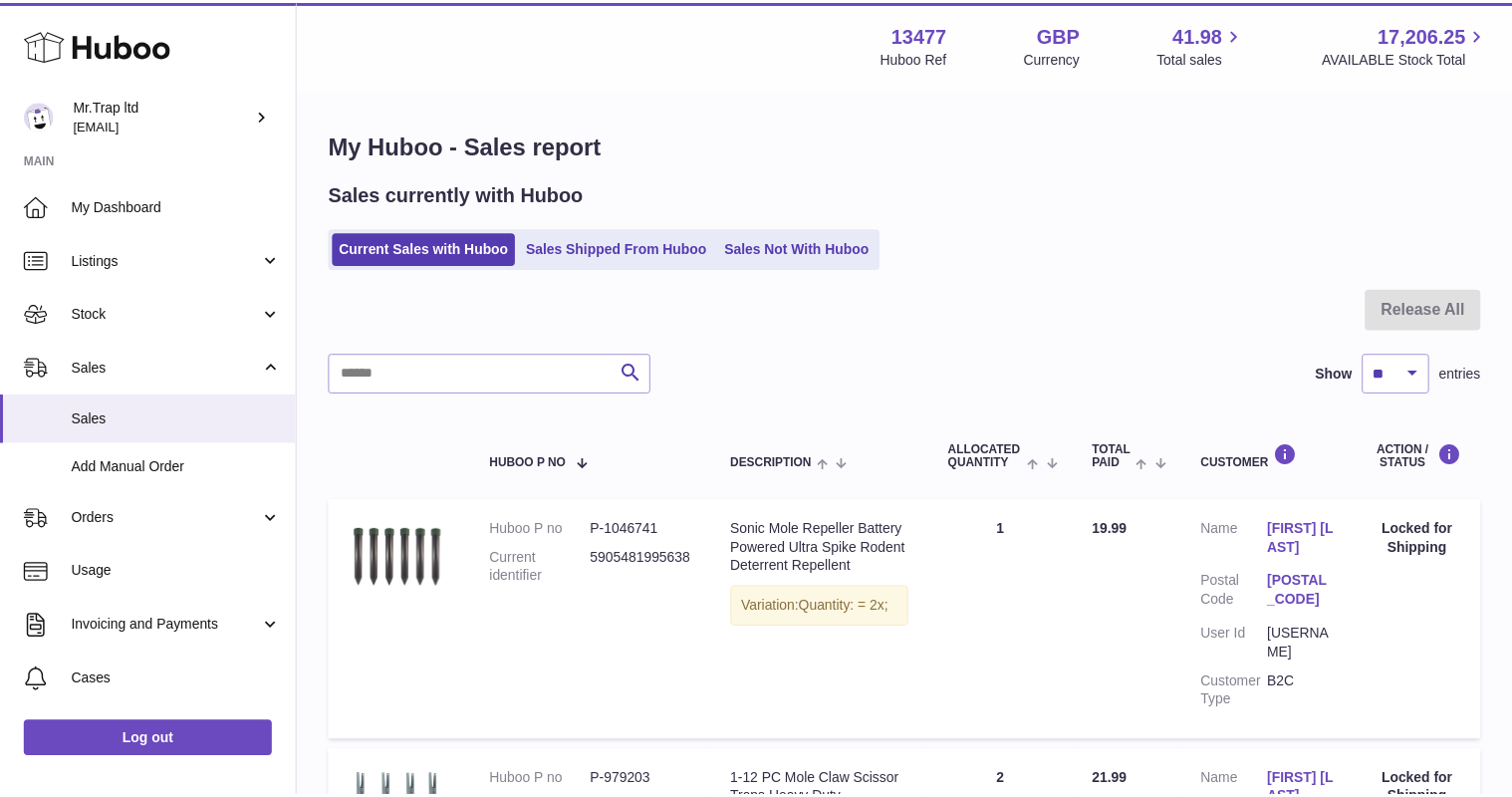 scroll, scrollTop: 0, scrollLeft: 0, axis: both 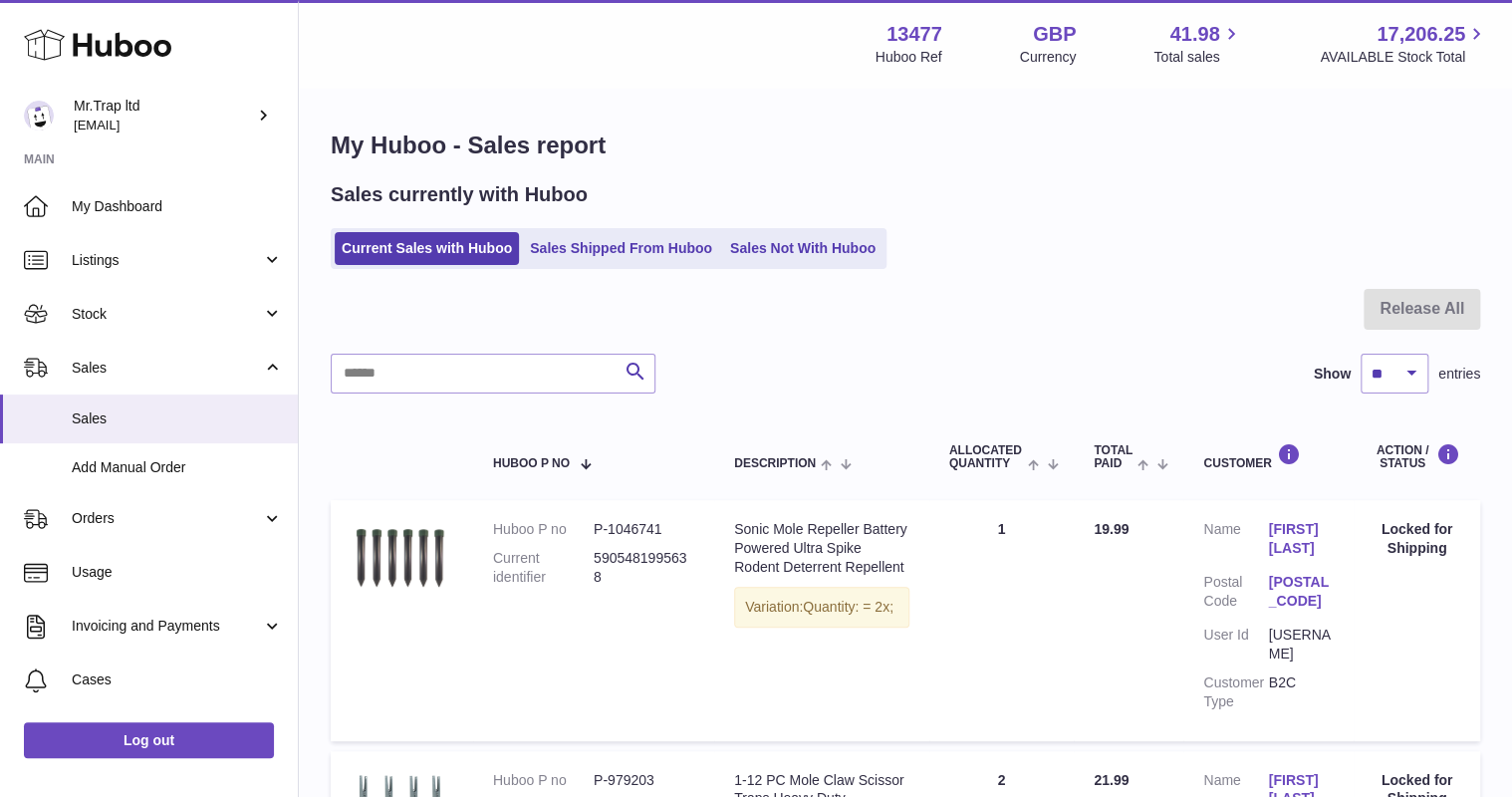click on "Sales Not With Huboo" at bounding box center (803, 248) 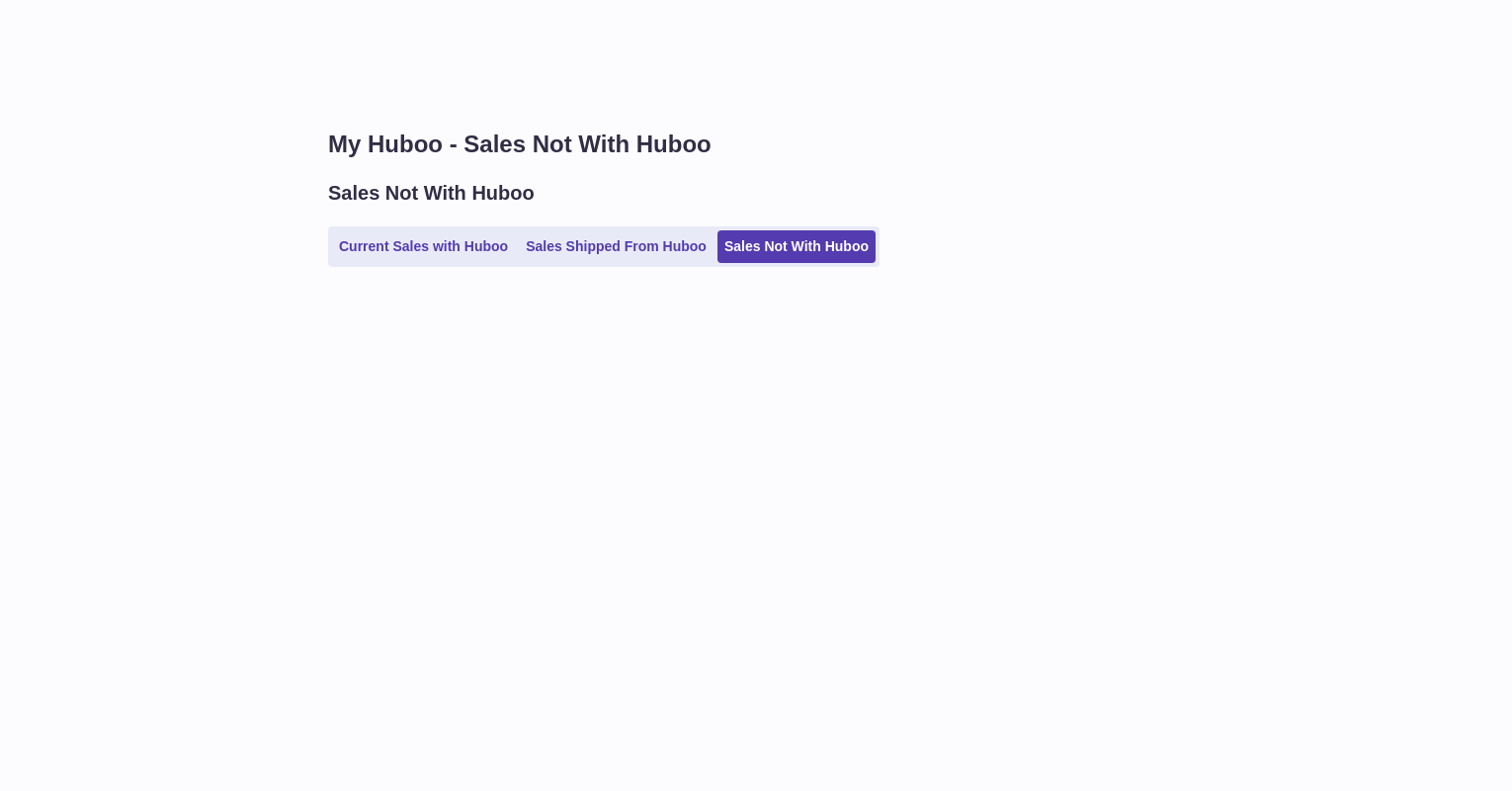 scroll, scrollTop: 0, scrollLeft: 0, axis: both 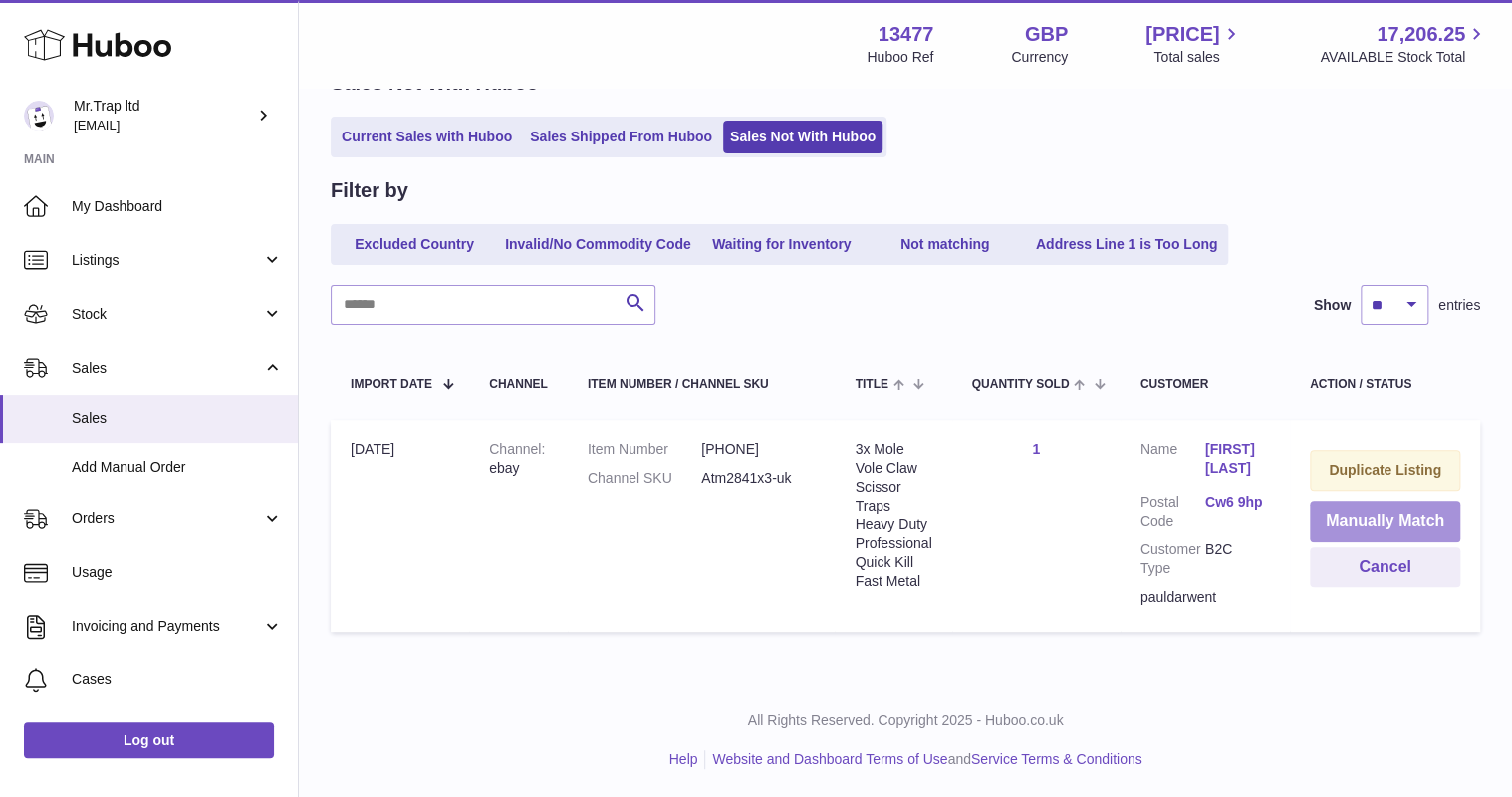 click on "Manually Match" at bounding box center [1385, 521] 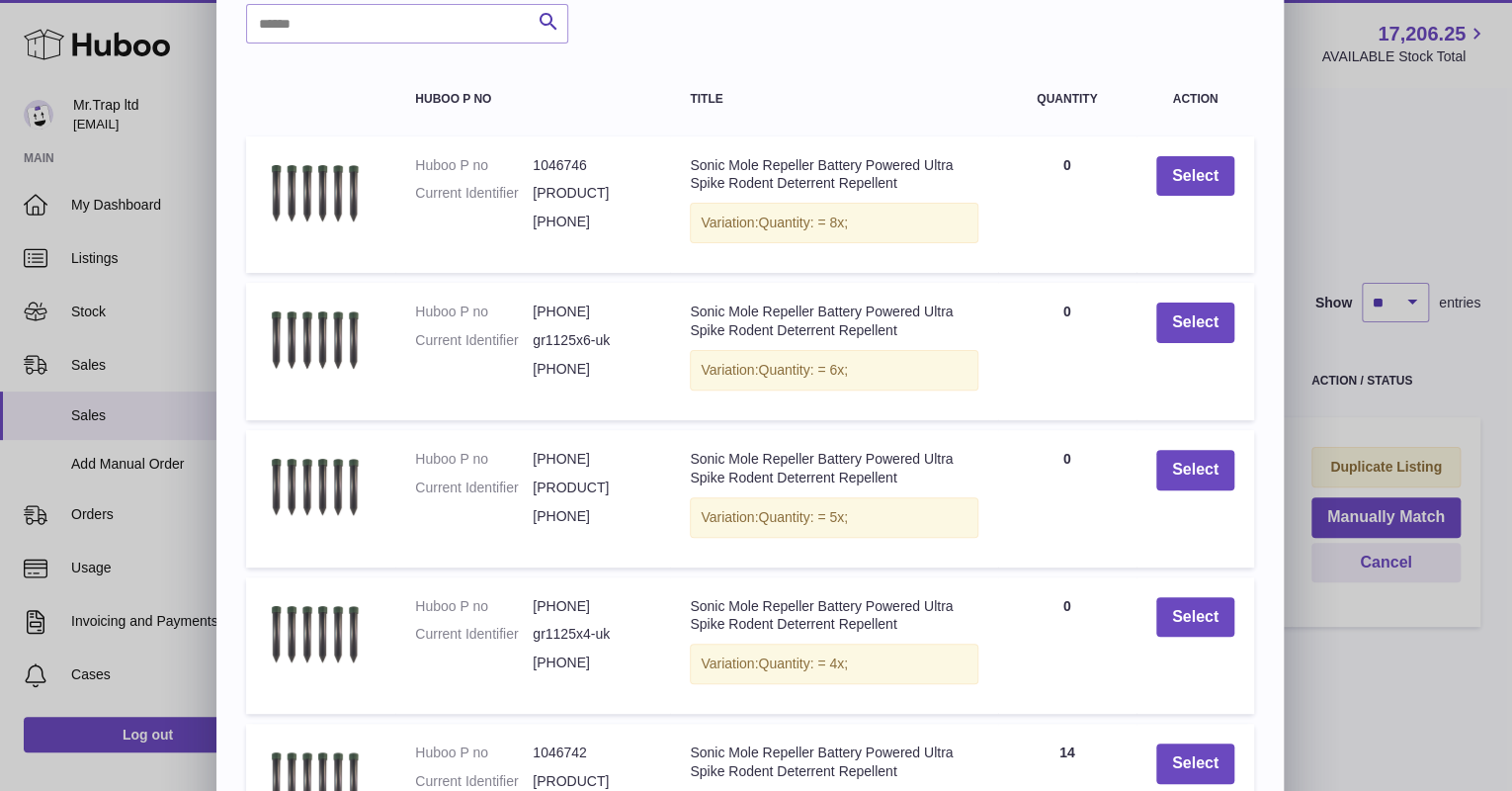 scroll, scrollTop: 300, scrollLeft: 0, axis: vertical 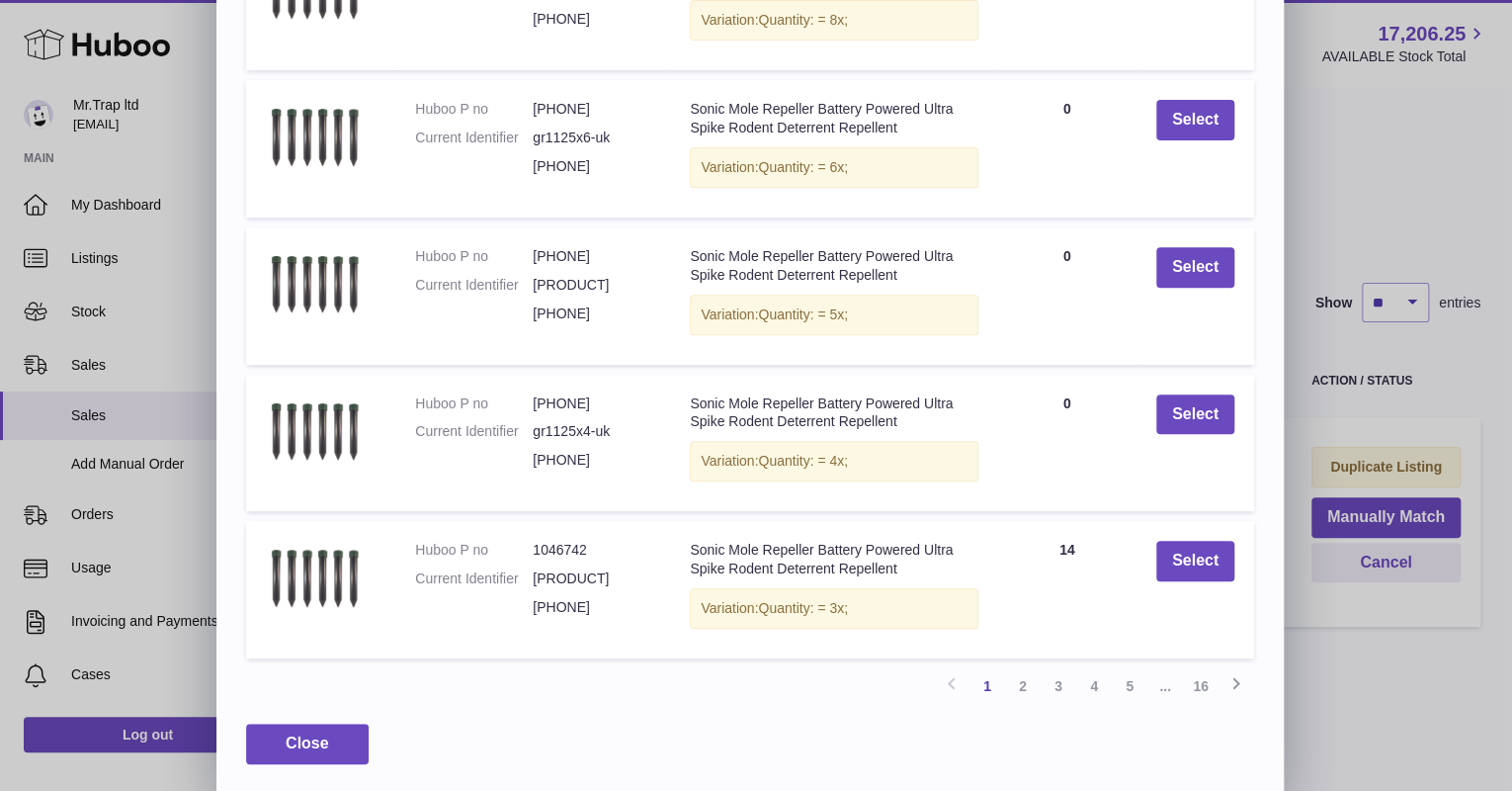 click on "5" at bounding box center [1130, 686] 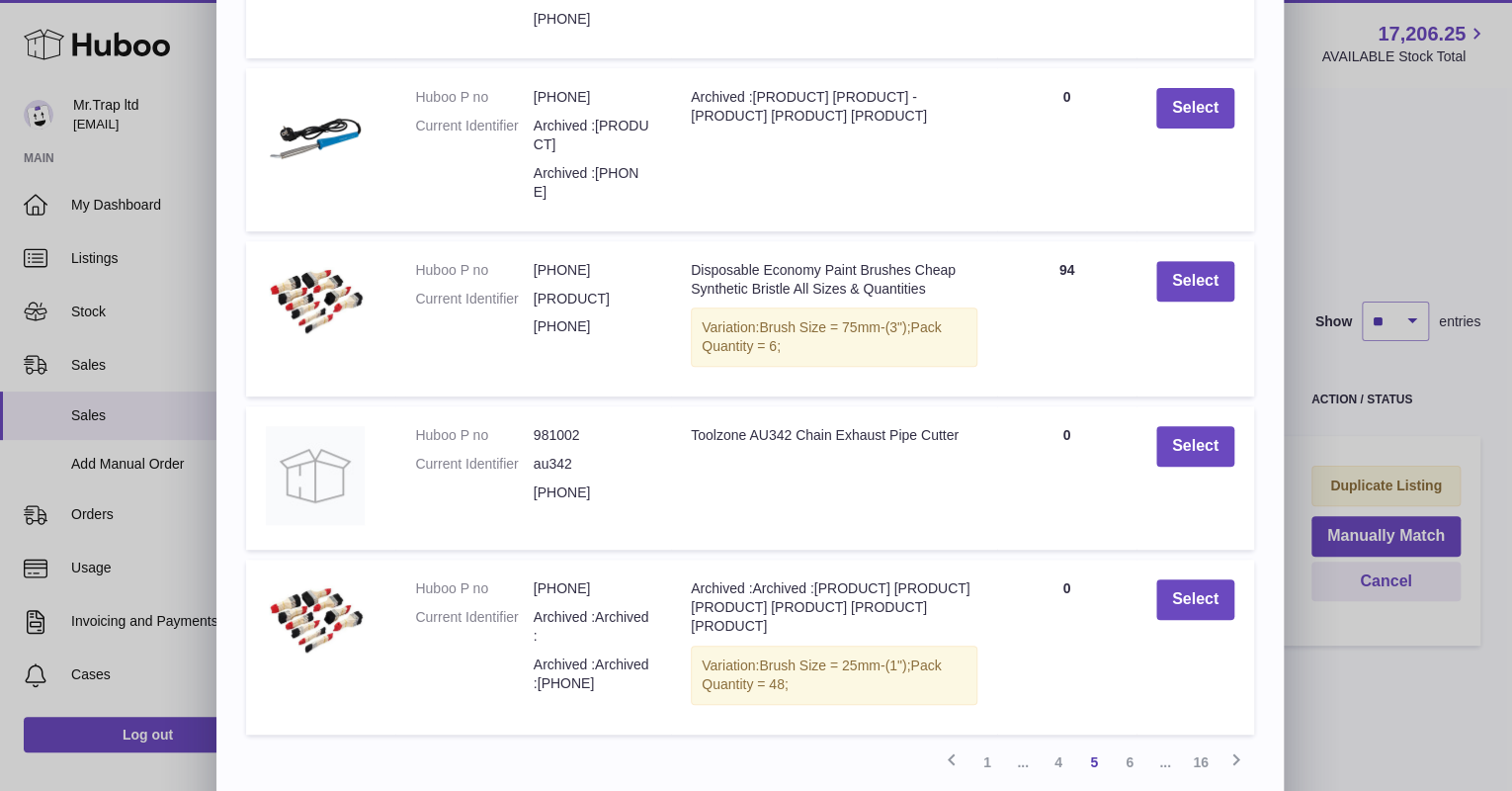 scroll, scrollTop: 89, scrollLeft: 0, axis: vertical 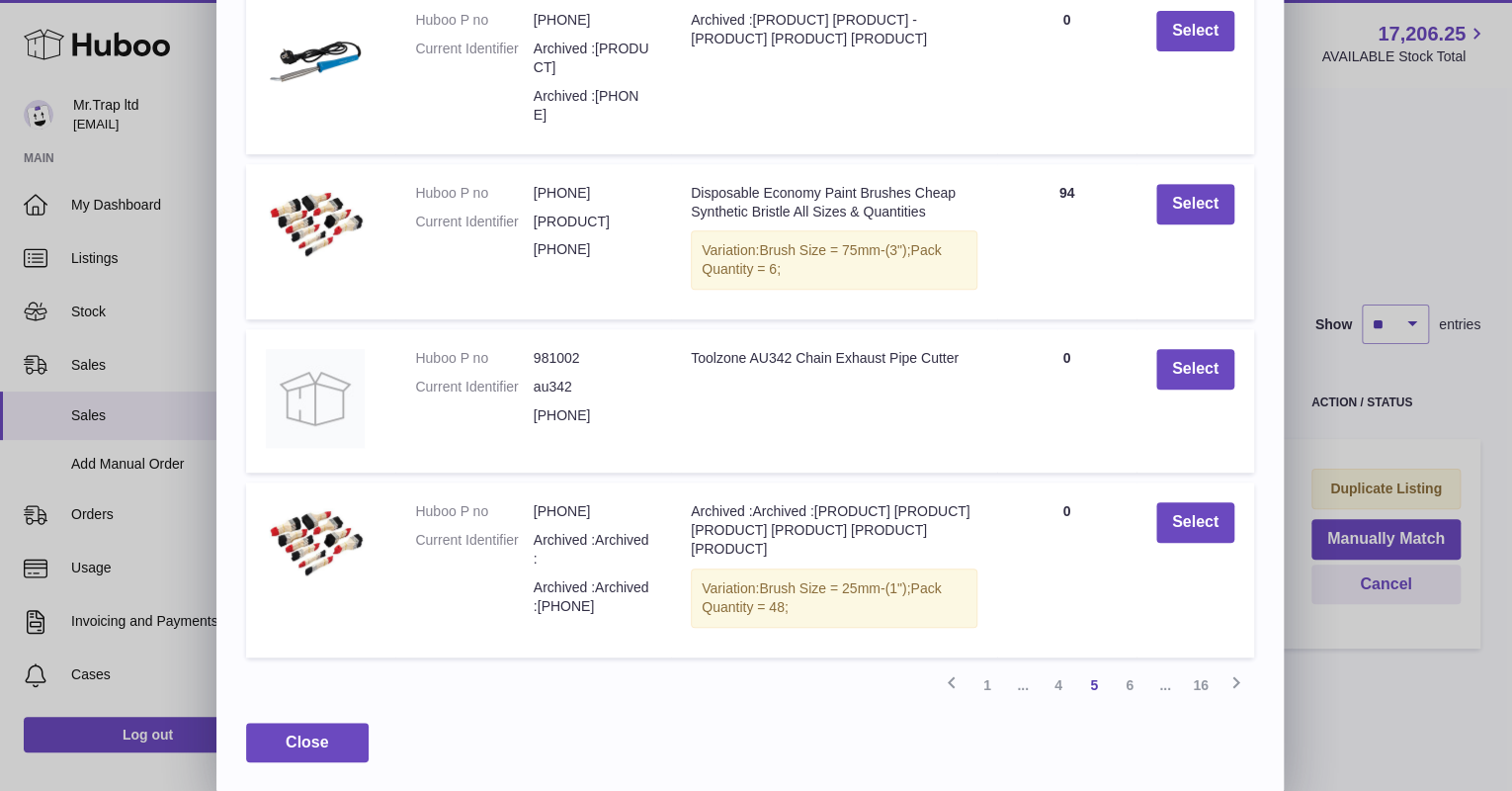 click on "6" at bounding box center [1130, 685] 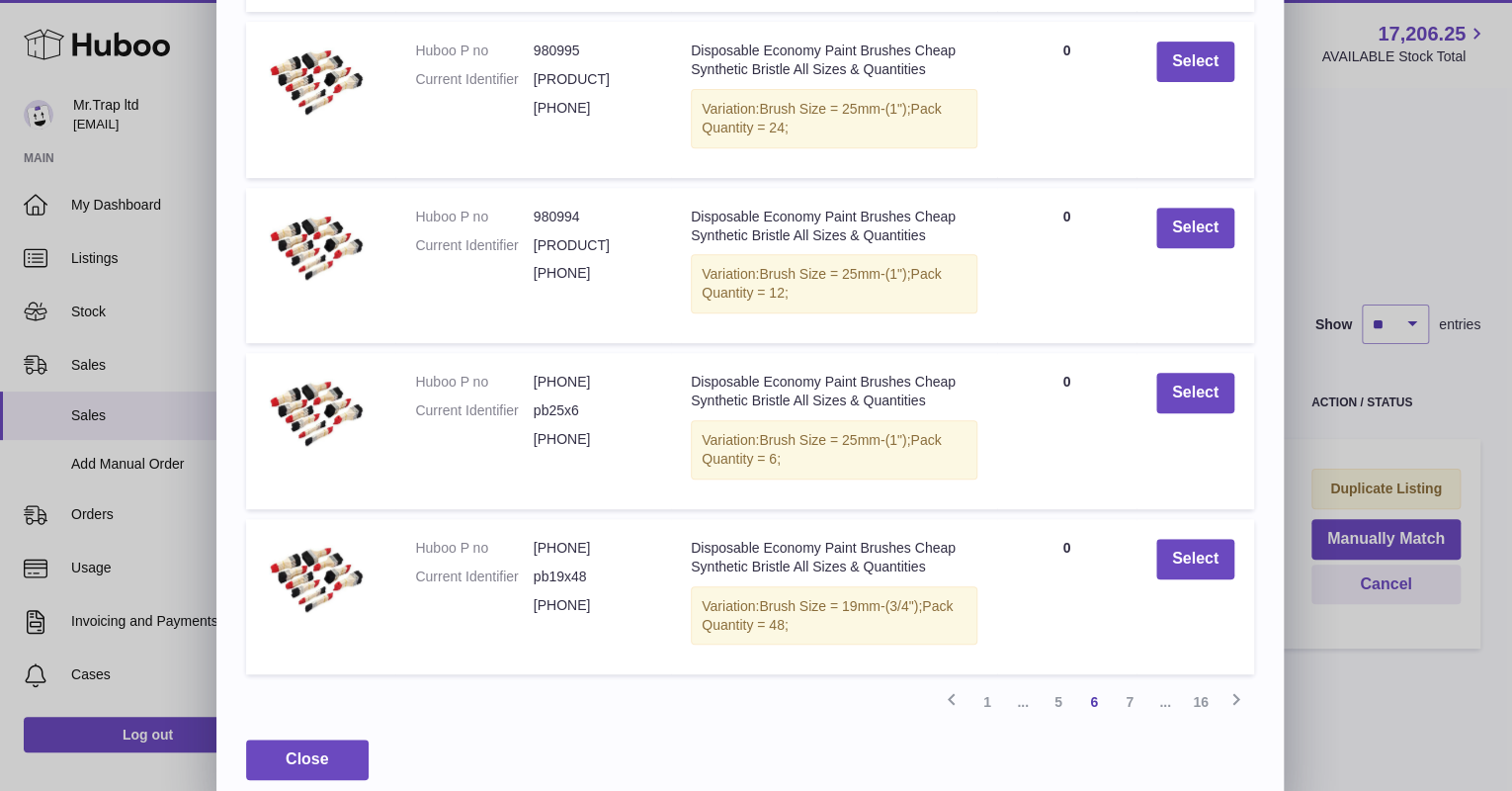 click on "7" at bounding box center [1130, 702] 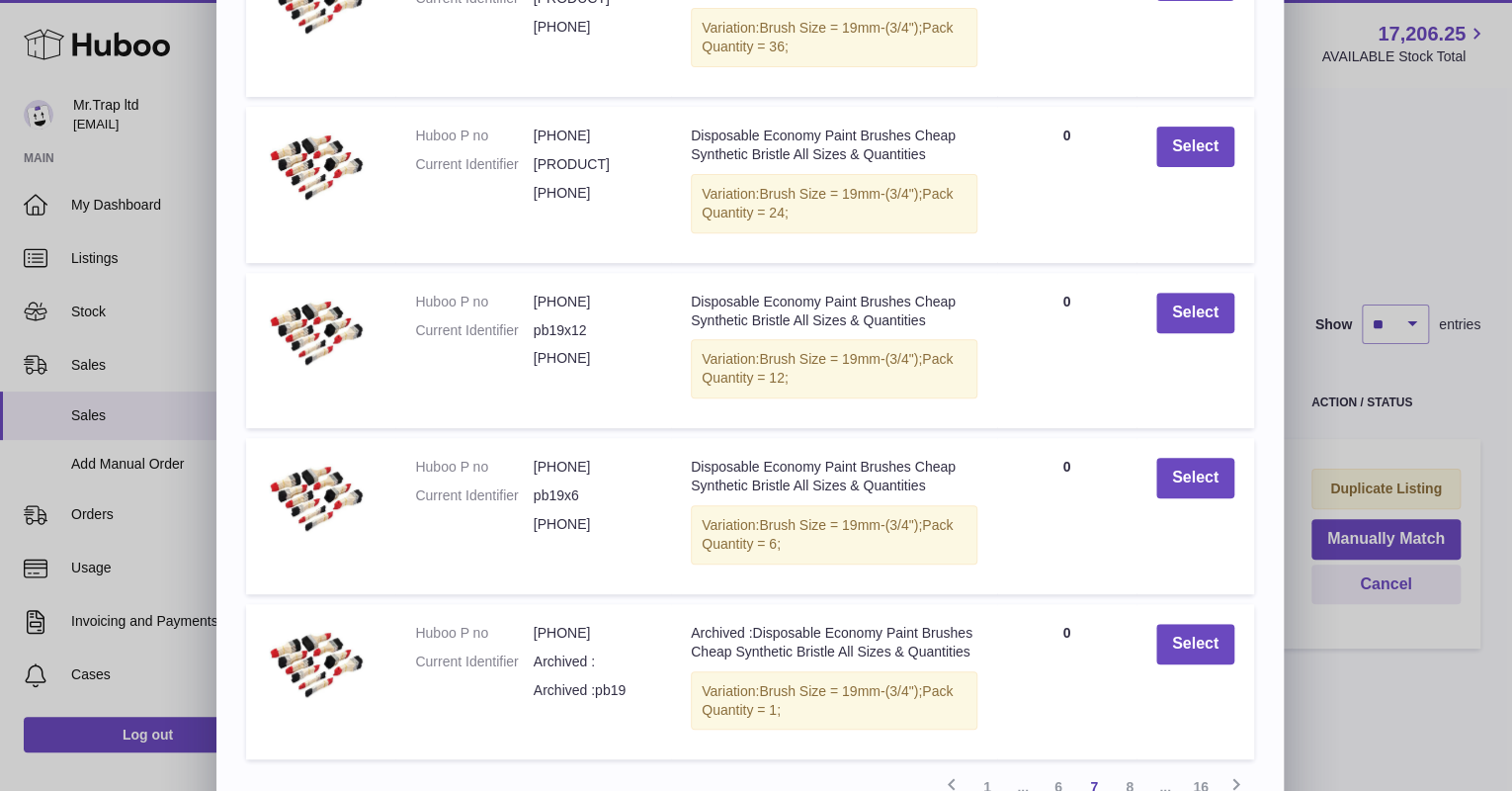 scroll, scrollTop: 393, scrollLeft: 0, axis: vertical 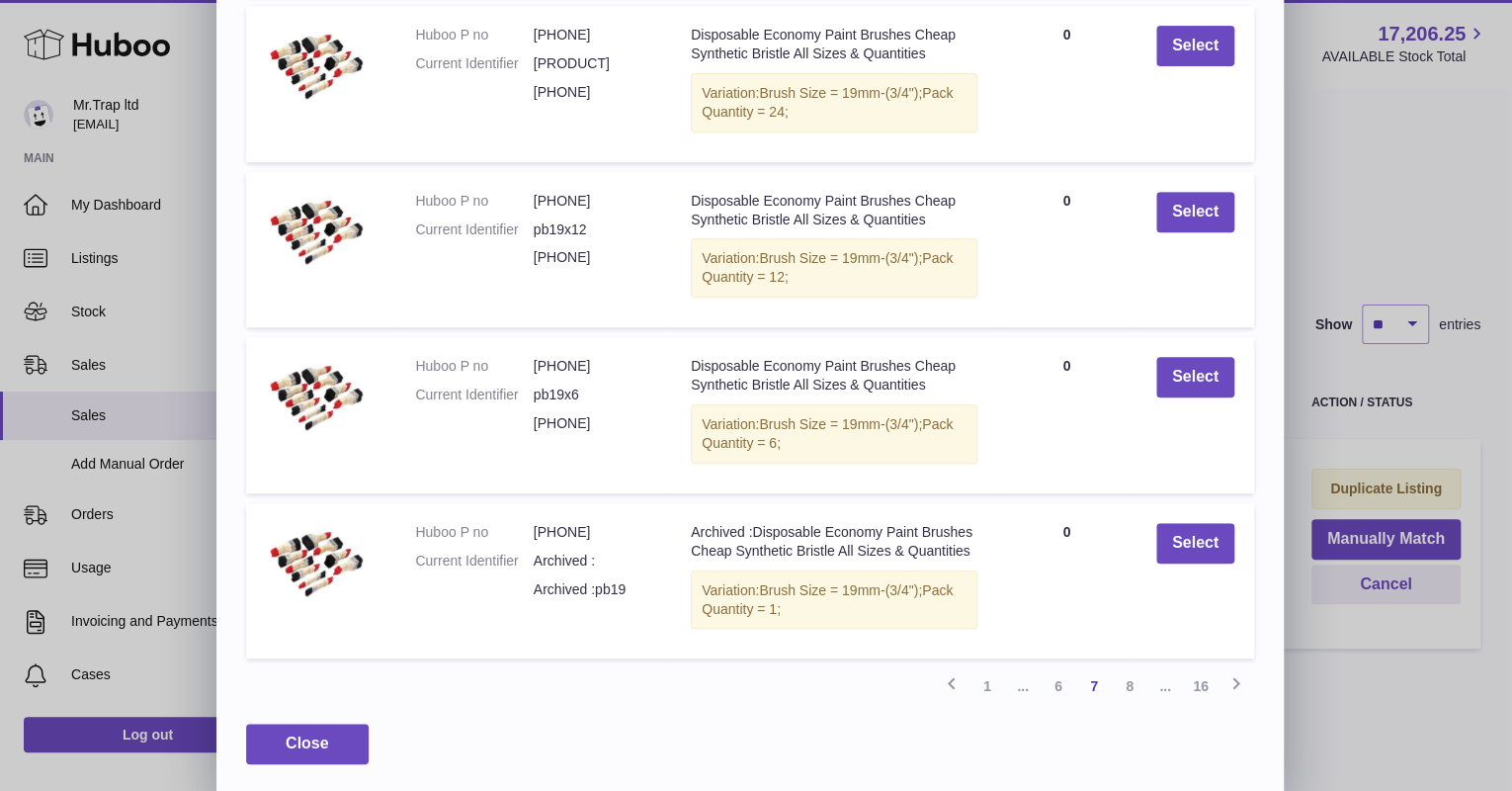 click on "8" at bounding box center (1130, 686) 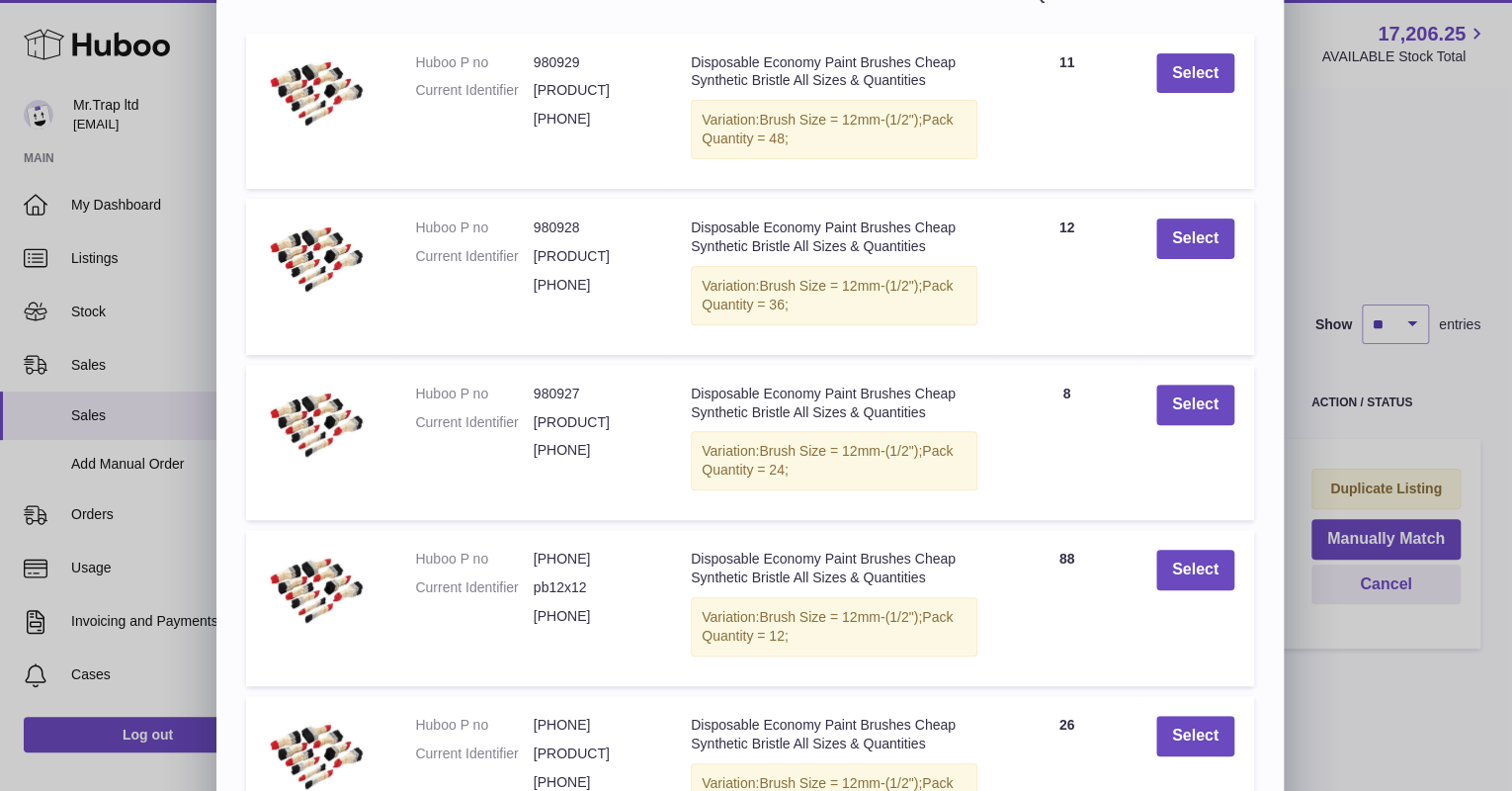 scroll, scrollTop: 393, scrollLeft: 0, axis: vertical 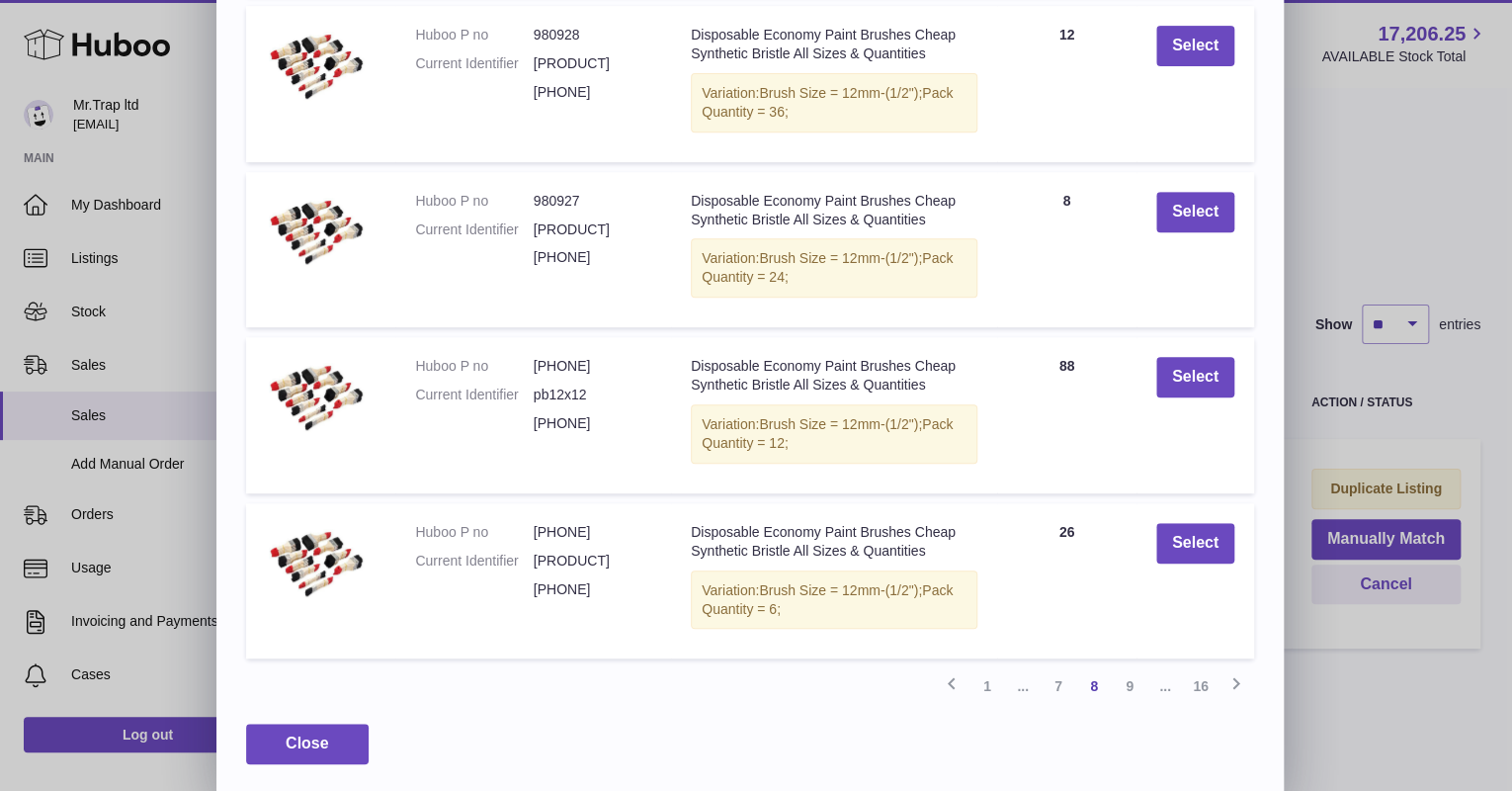 click on "9" at bounding box center (1130, 686) 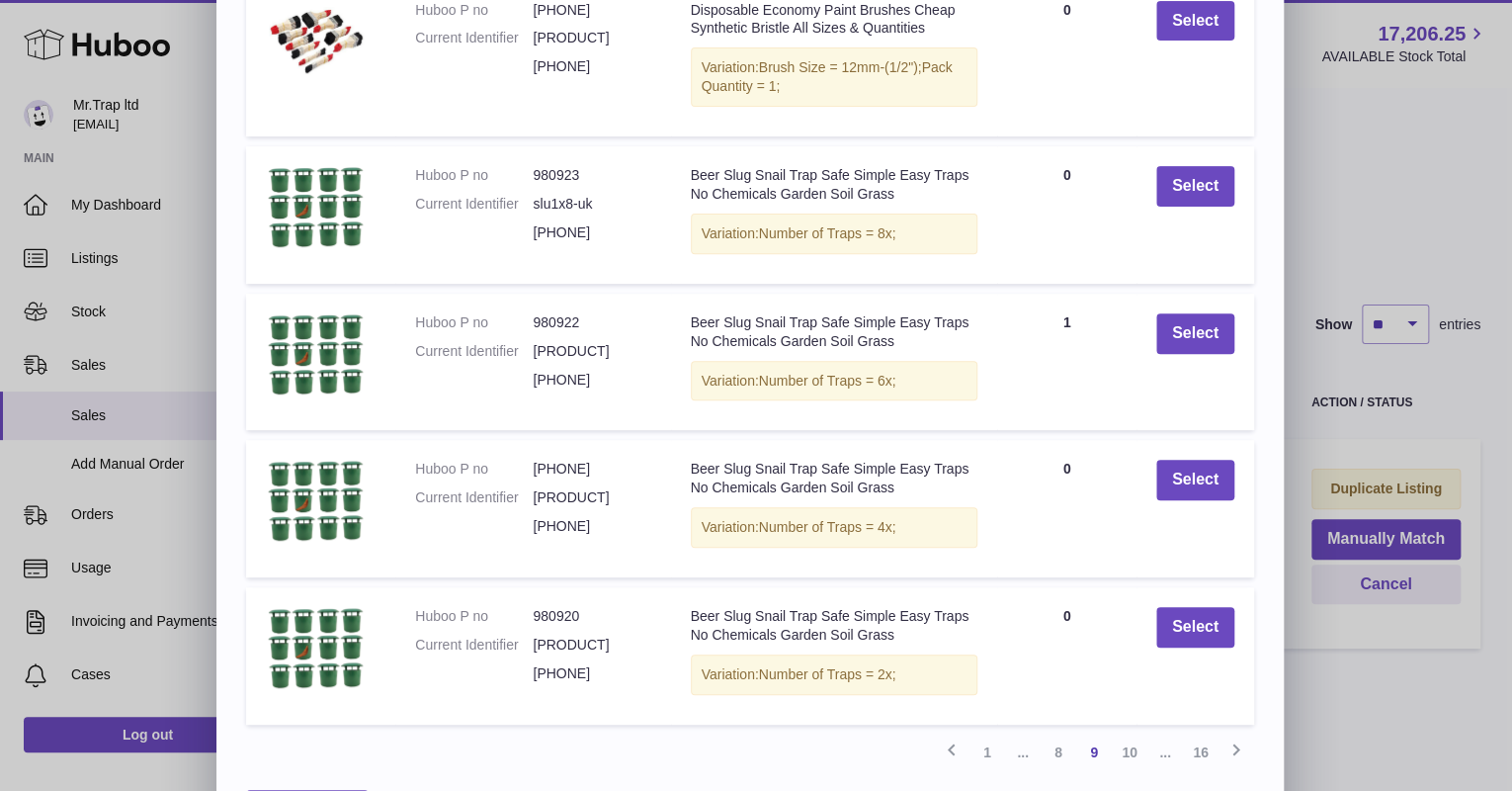 scroll, scrollTop: 318, scrollLeft: 0, axis: vertical 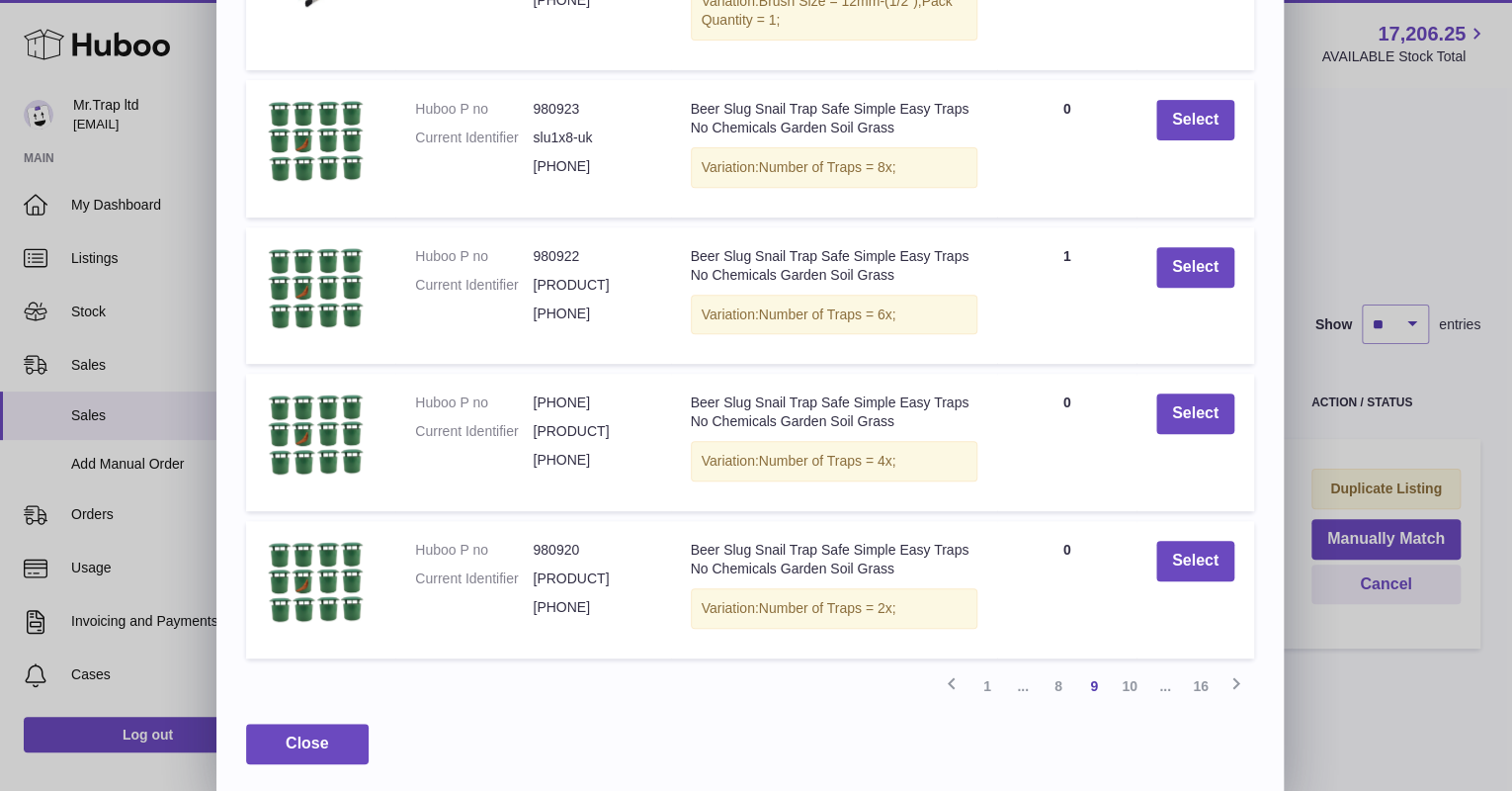 click on "10" at bounding box center [1130, 686] 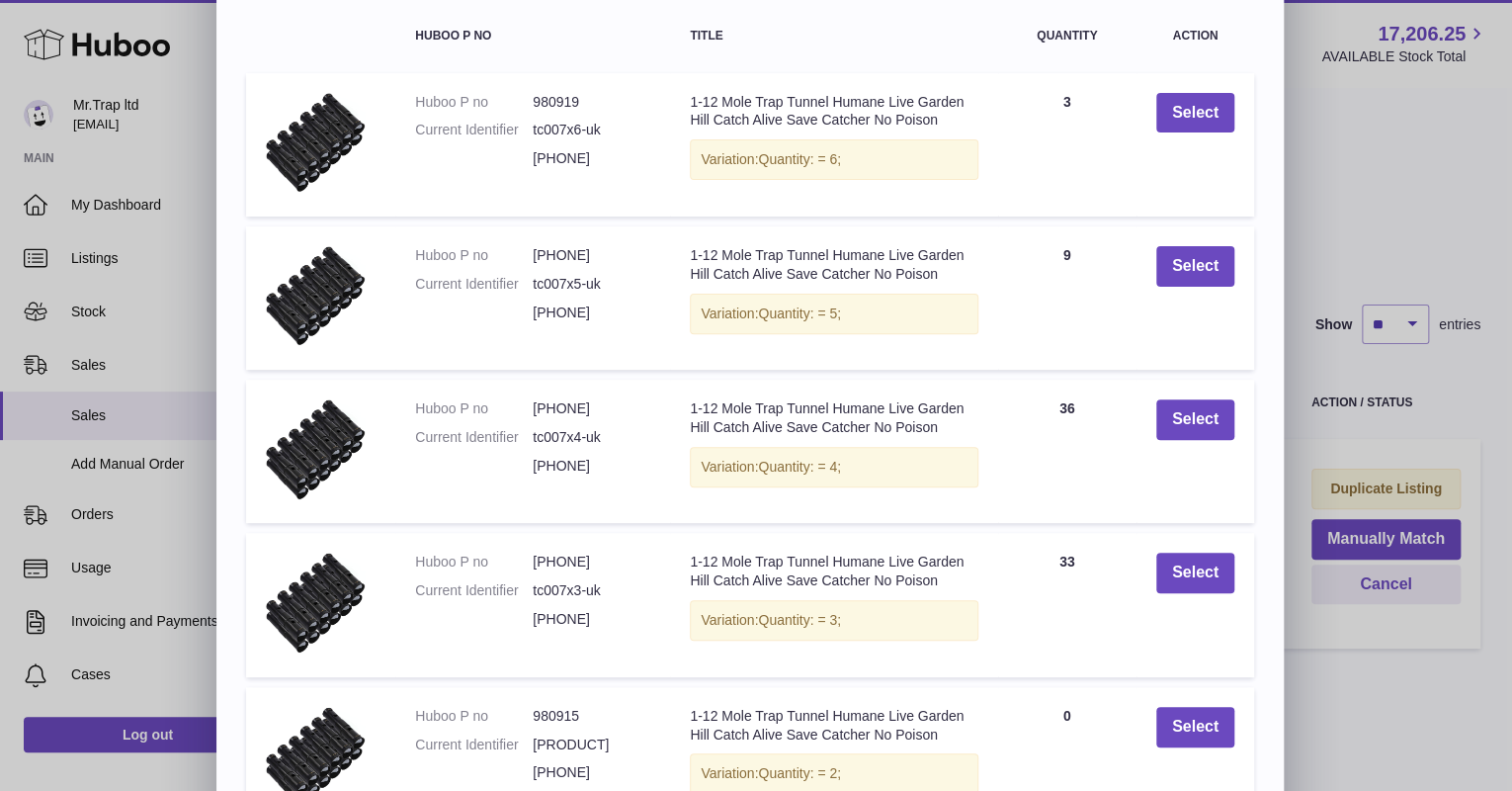 scroll, scrollTop: 336, scrollLeft: 0, axis: vertical 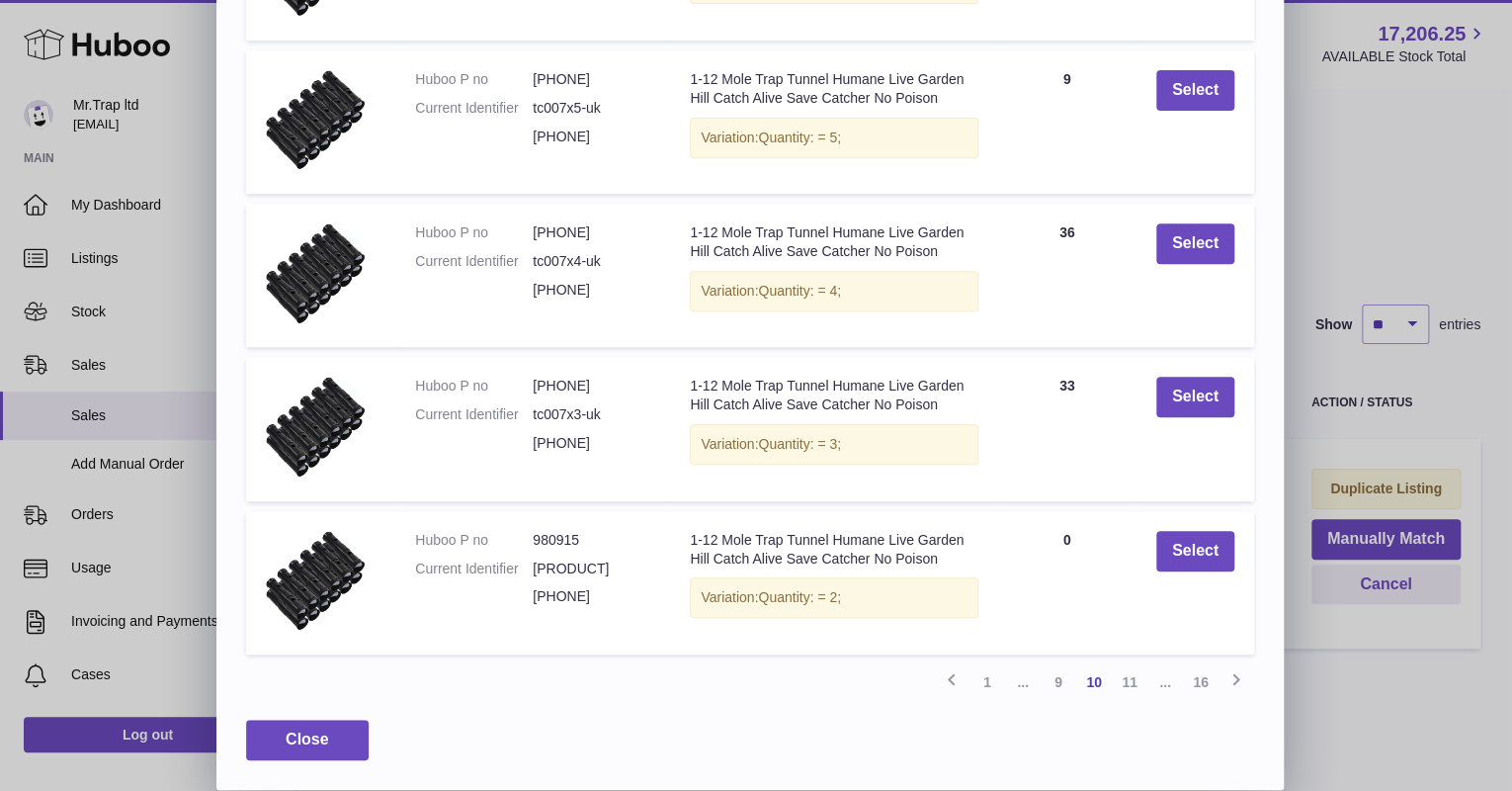 click on "11" at bounding box center (1130, 682) 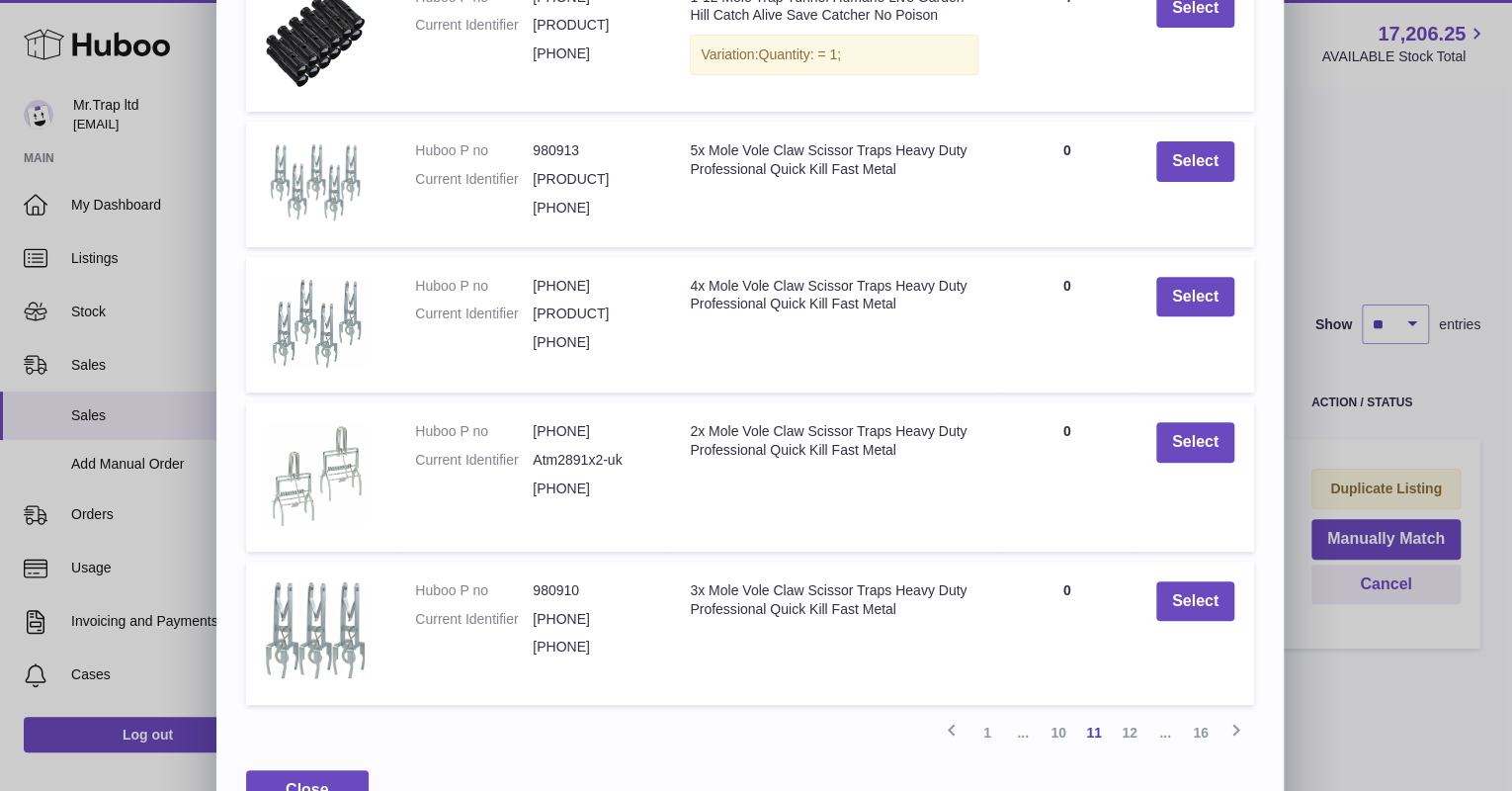 scroll, scrollTop: 314, scrollLeft: 0, axis: vertical 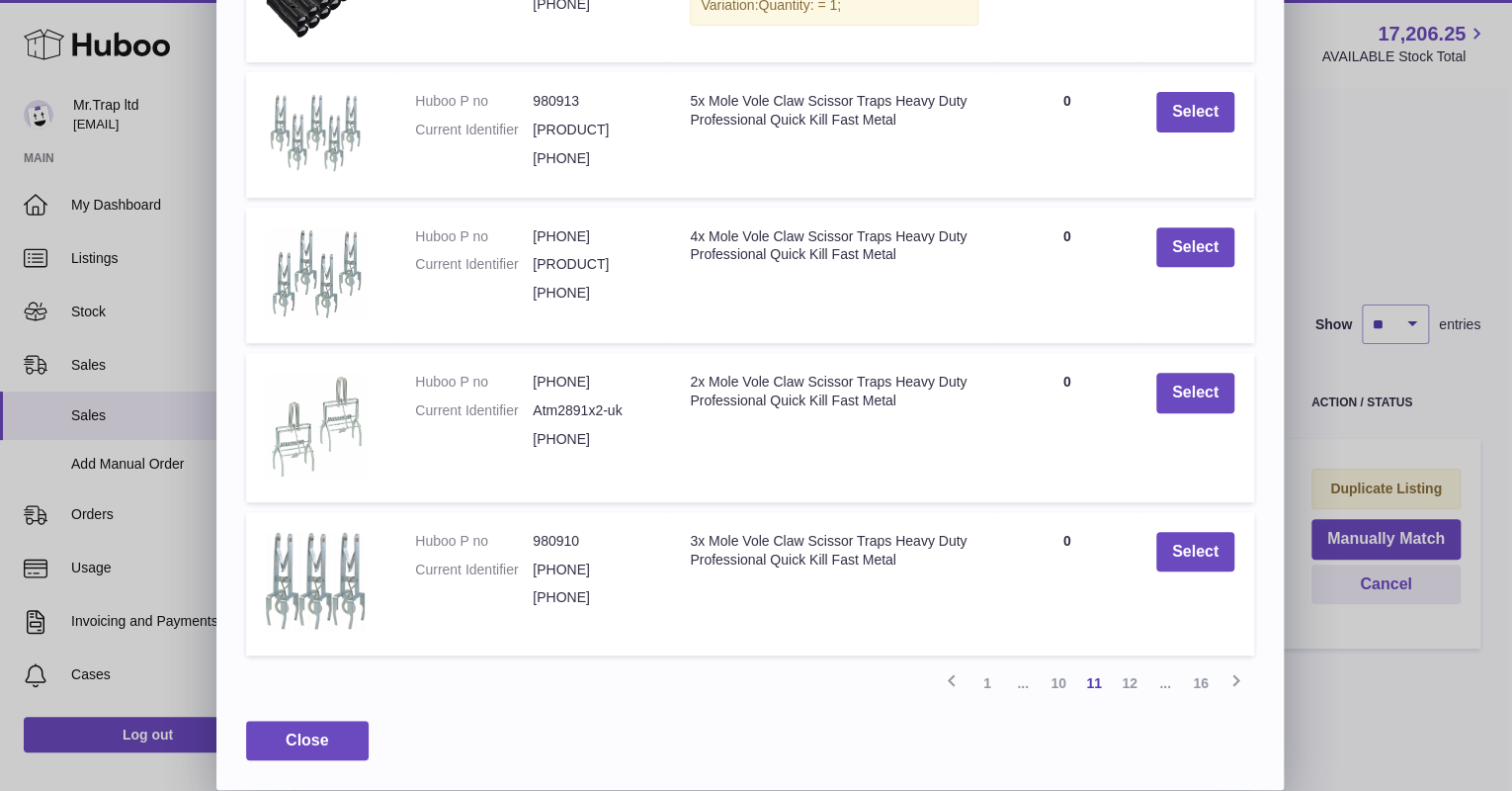 click on "12" at bounding box center [1130, 683] 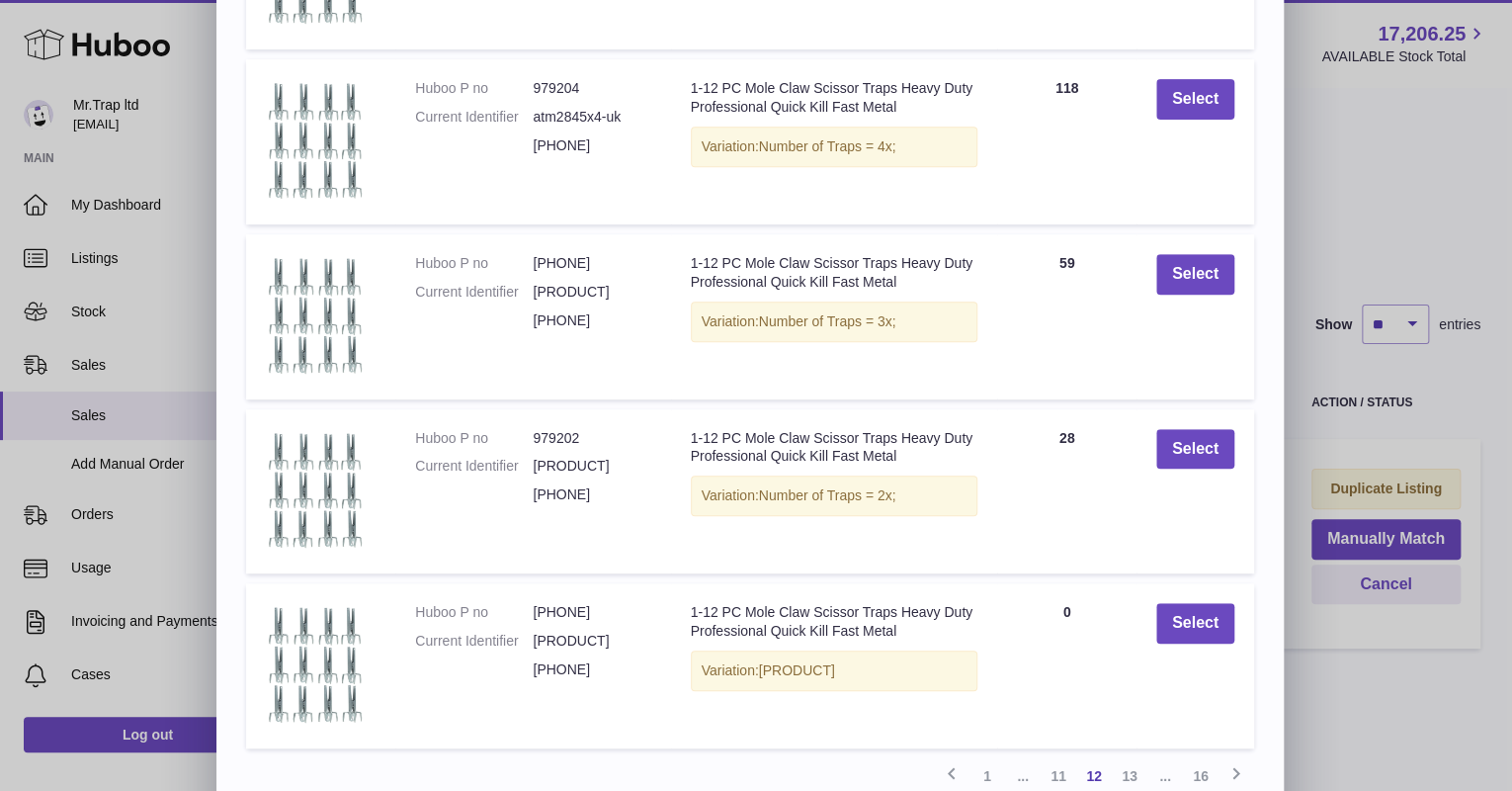 scroll, scrollTop: 442, scrollLeft: 0, axis: vertical 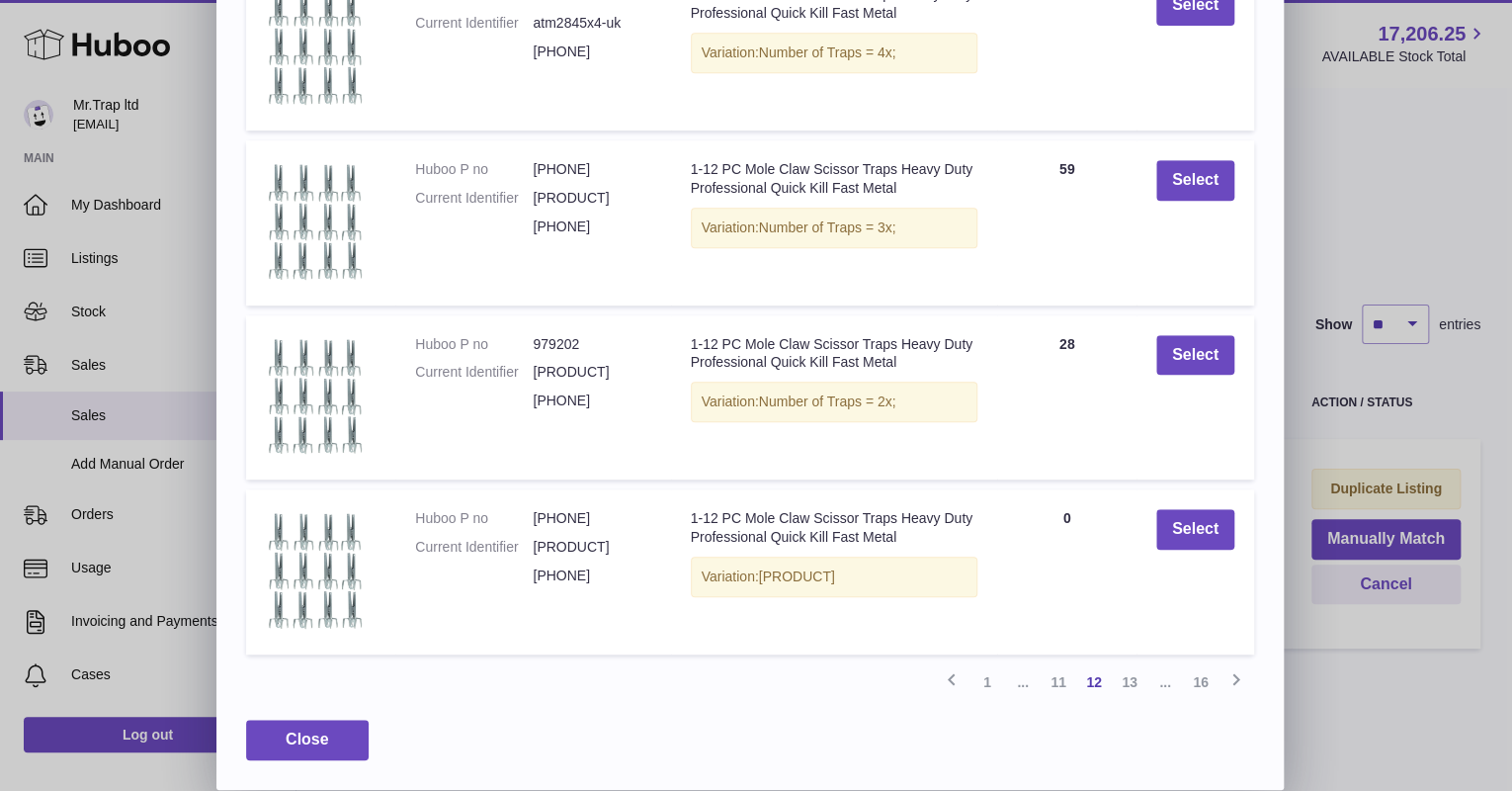 click on "13" at bounding box center [1130, 682] 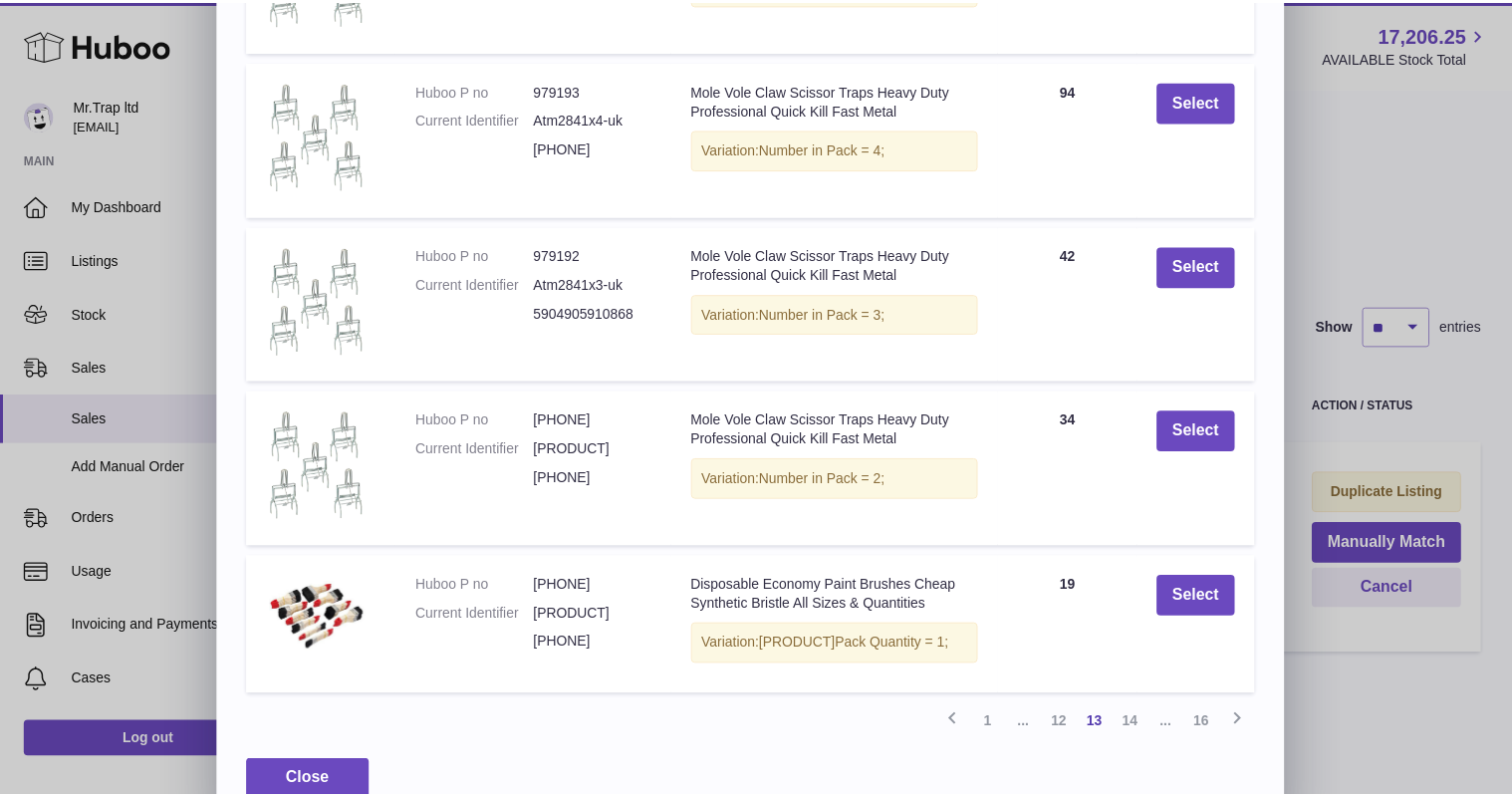 scroll, scrollTop: 311, scrollLeft: 0, axis: vertical 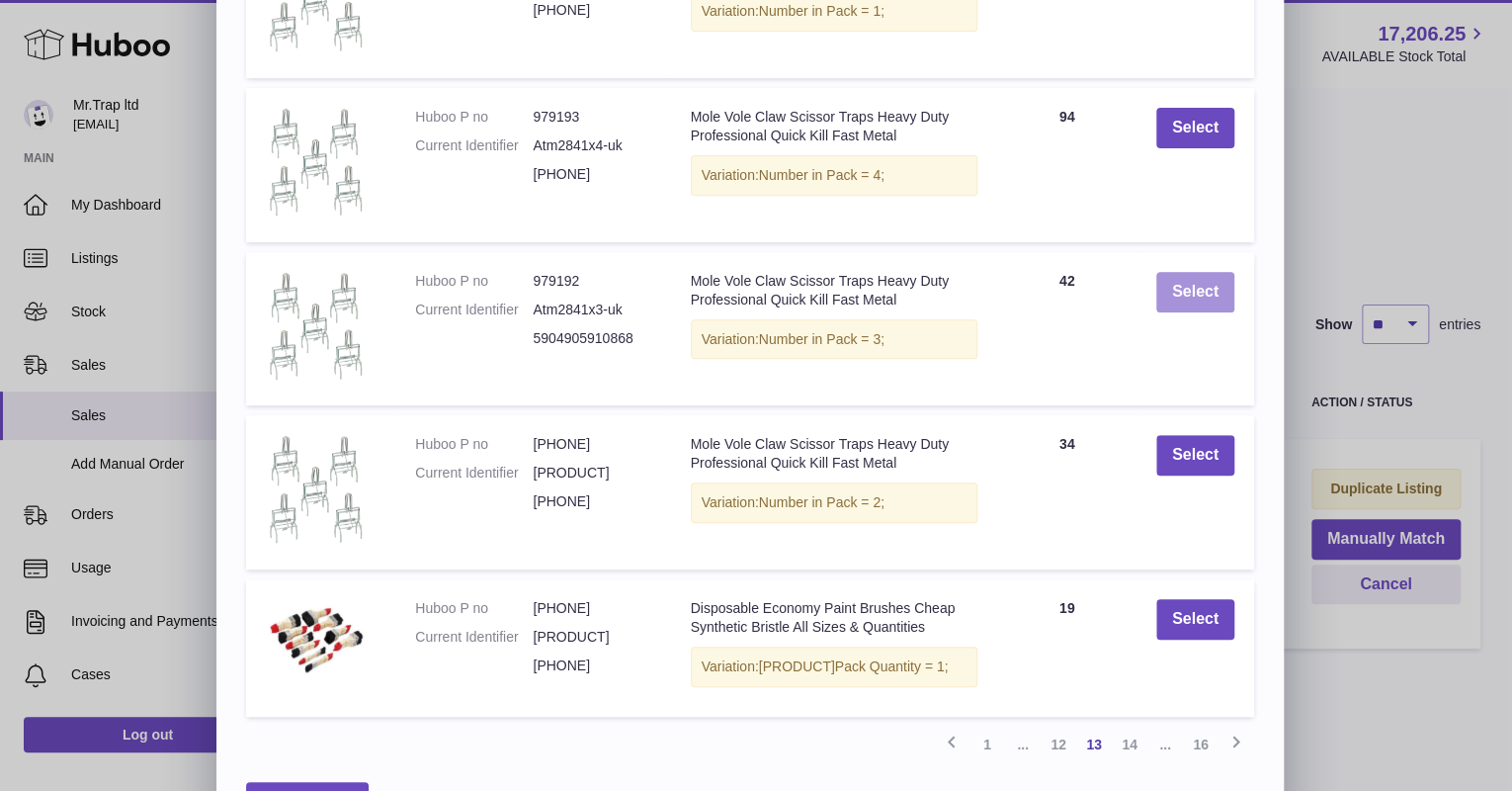 click on "Select" at bounding box center [1195, 292] 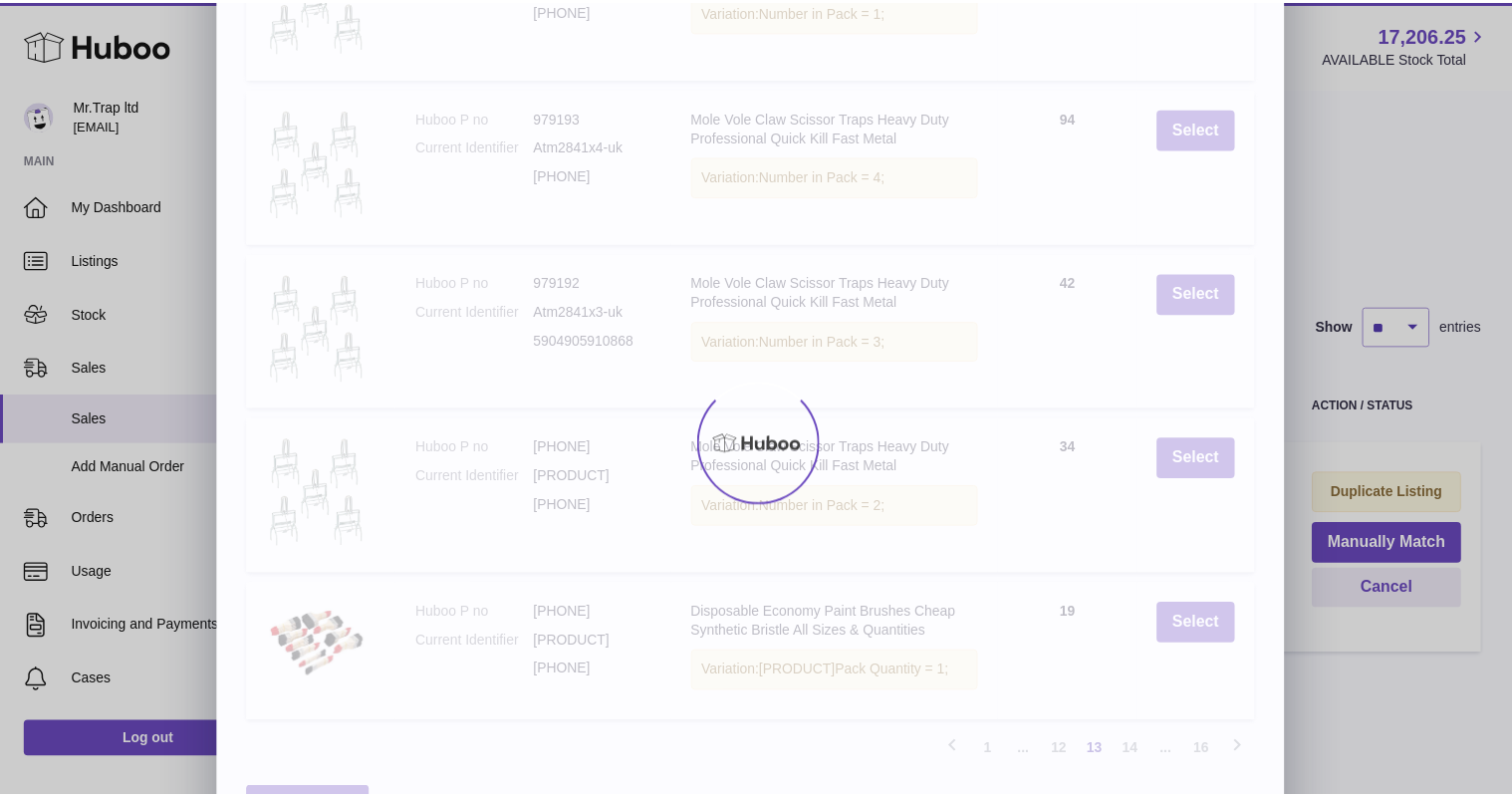 scroll, scrollTop: 0, scrollLeft: 0, axis: both 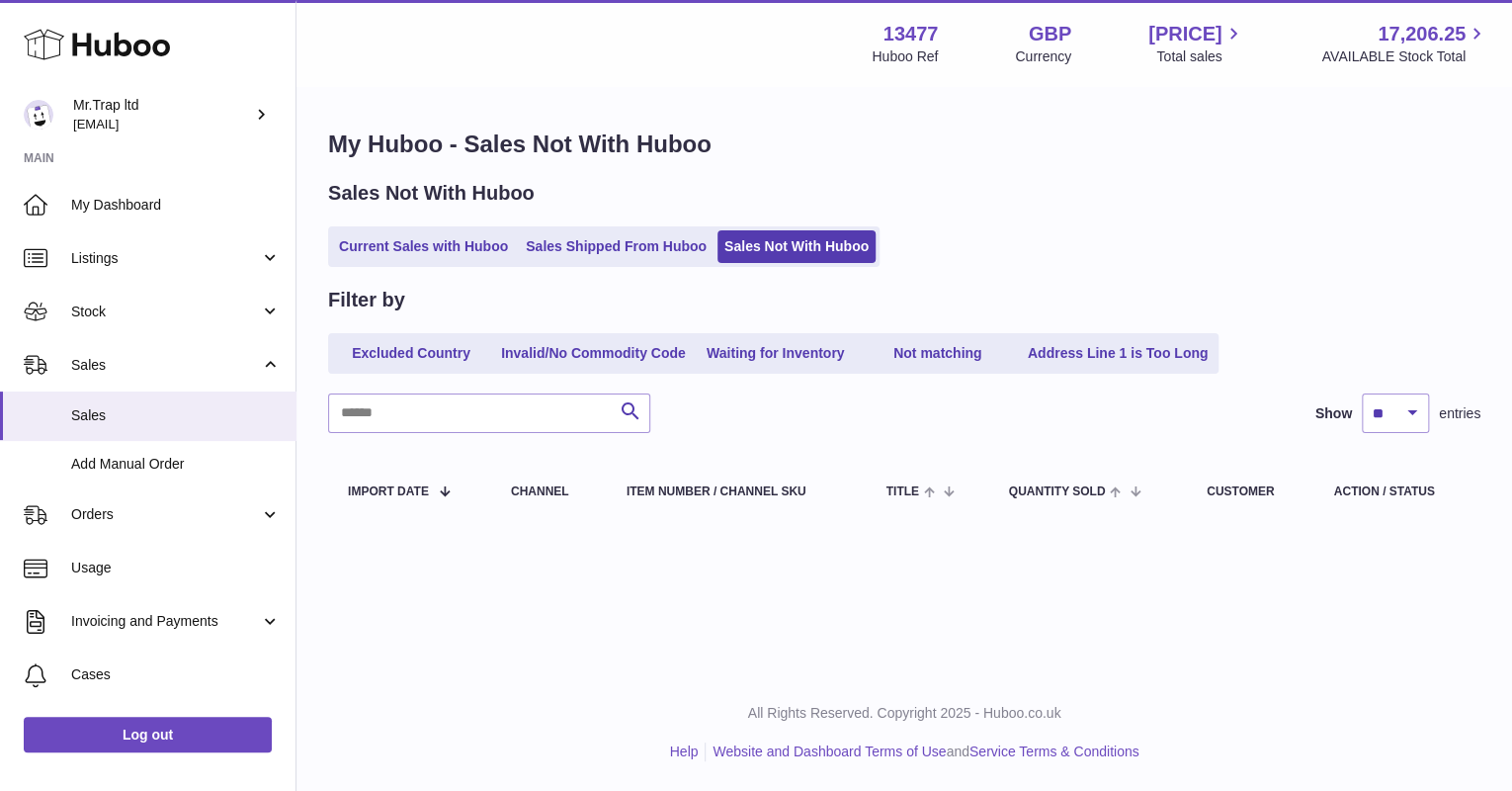 click on "Current Sales with Huboo" at bounding box center [423, 246] 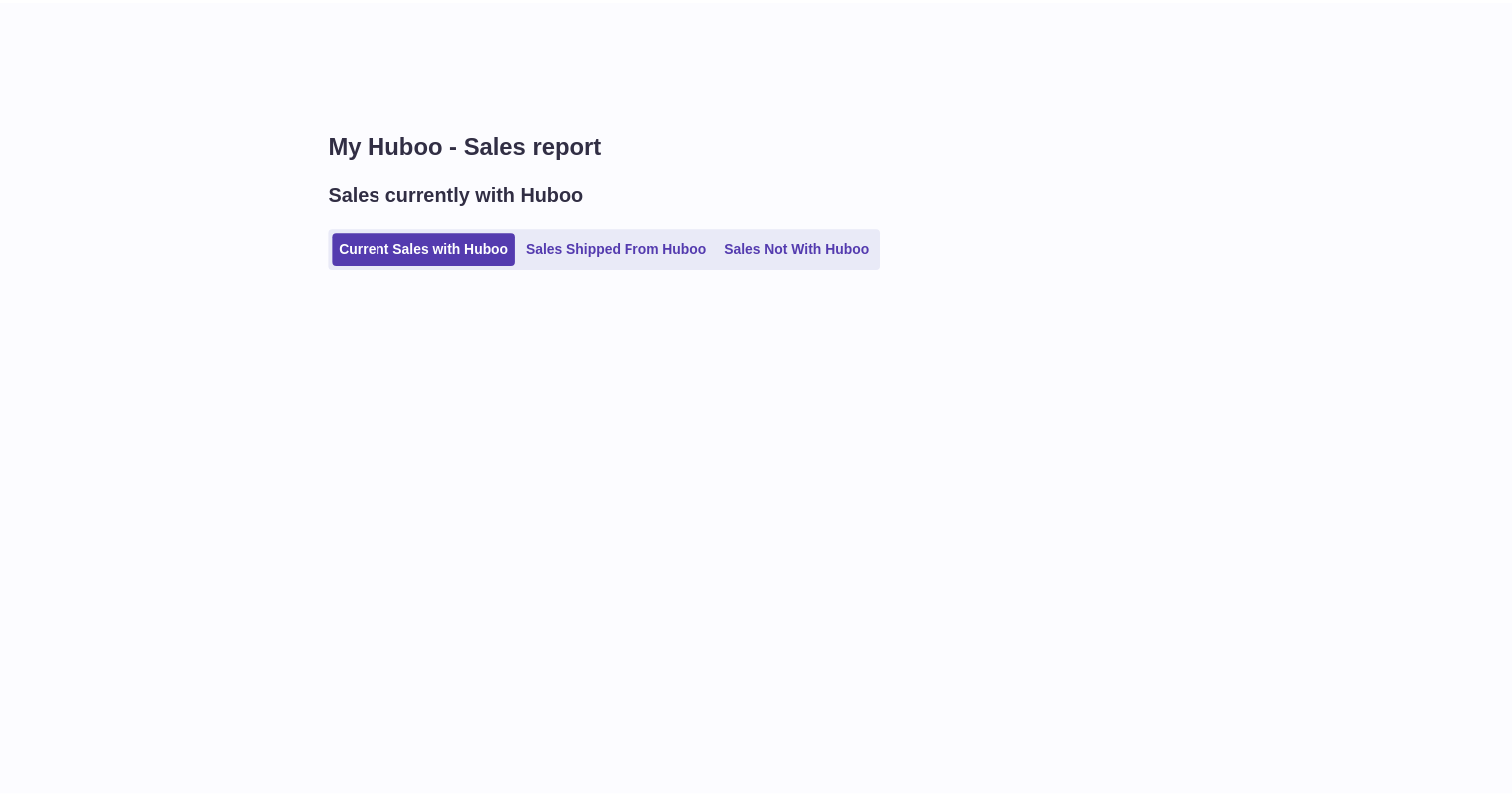 scroll, scrollTop: 0, scrollLeft: 0, axis: both 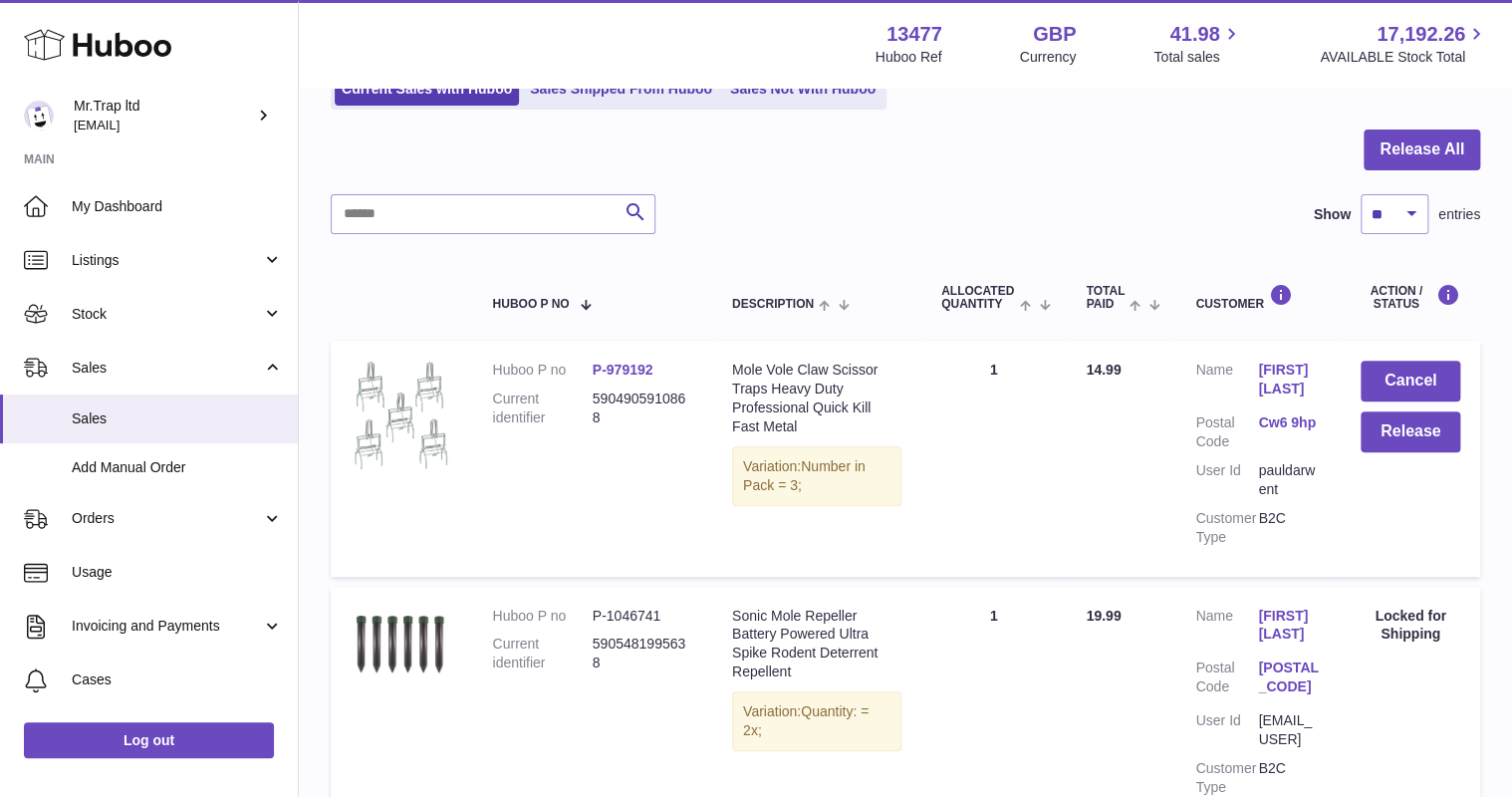 click on "Cancel
Release" at bounding box center [1410, 458] 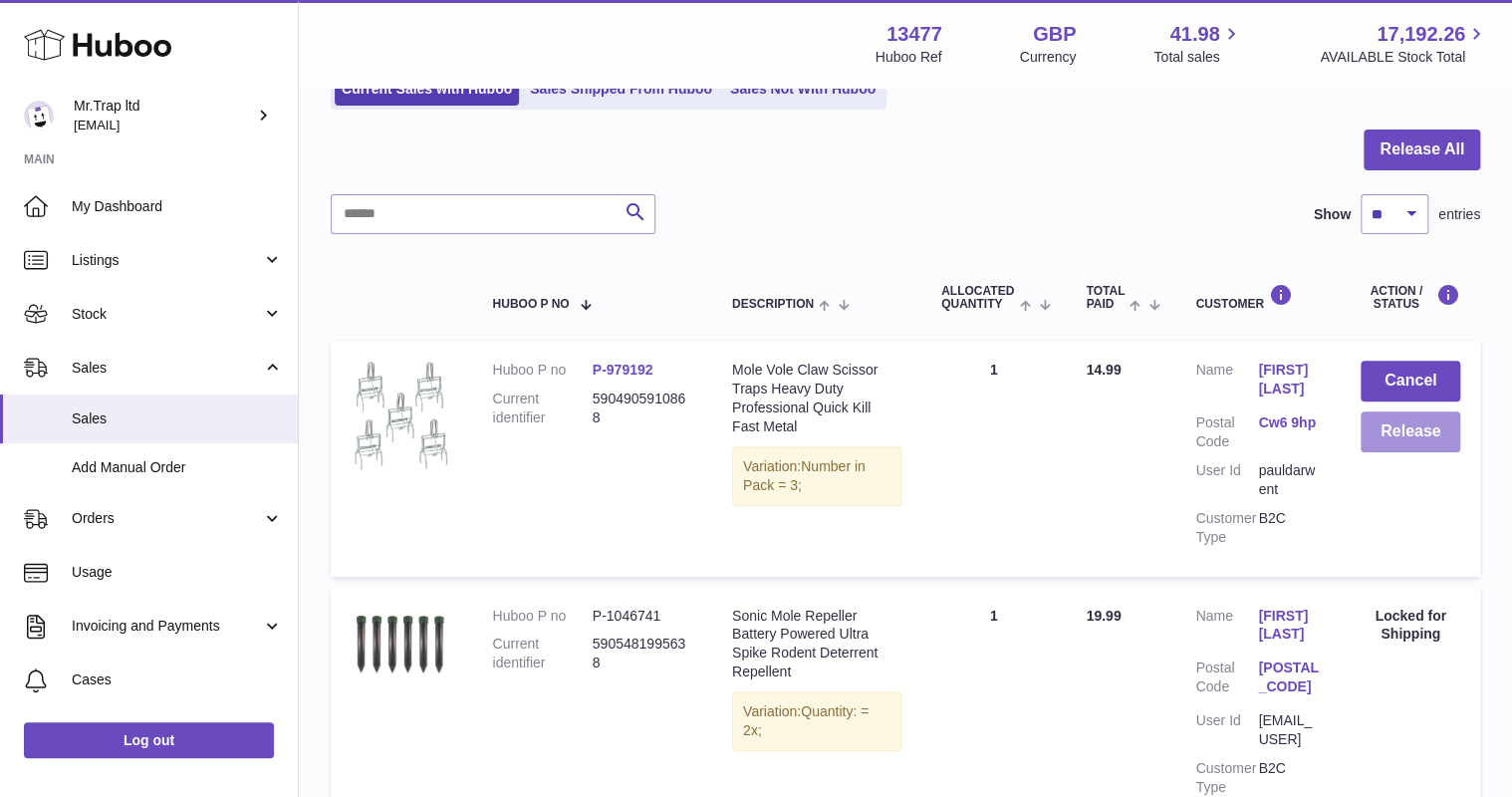 click on "Release" at bounding box center [1410, 431] 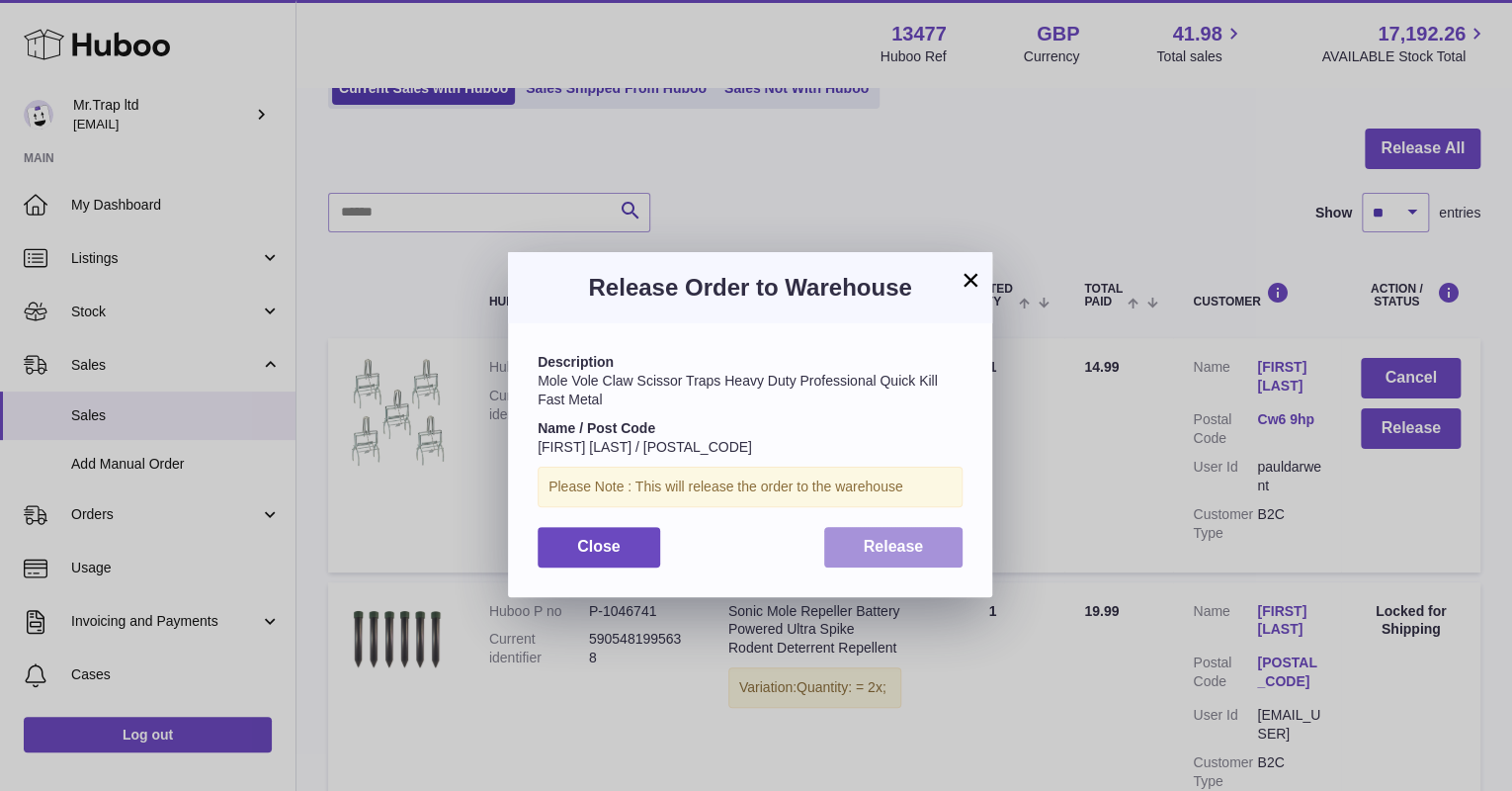 click on "Release" at bounding box center [893, 547] 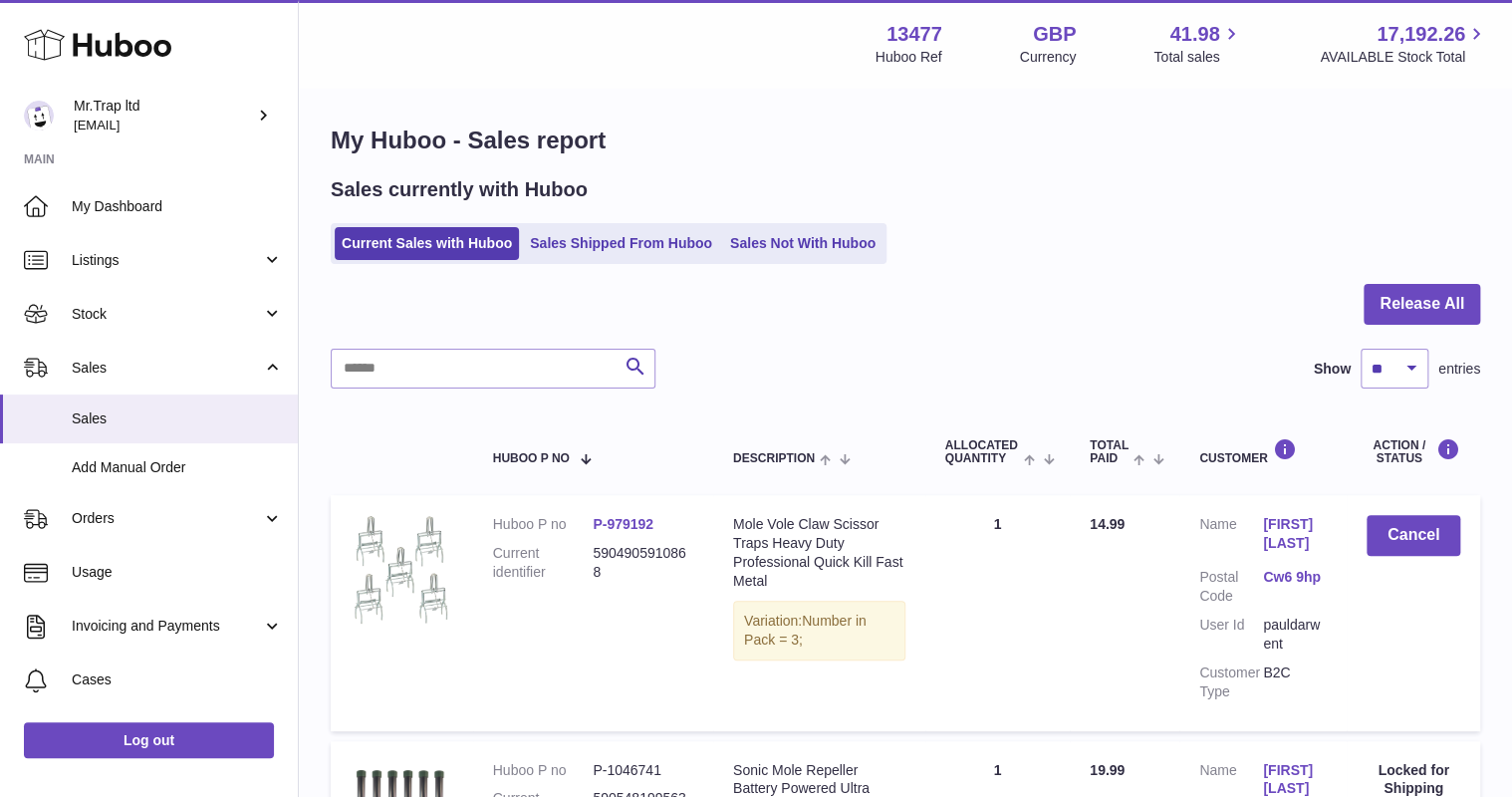 scroll, scrollTop: 0, scrollLeft: 0, axis: both 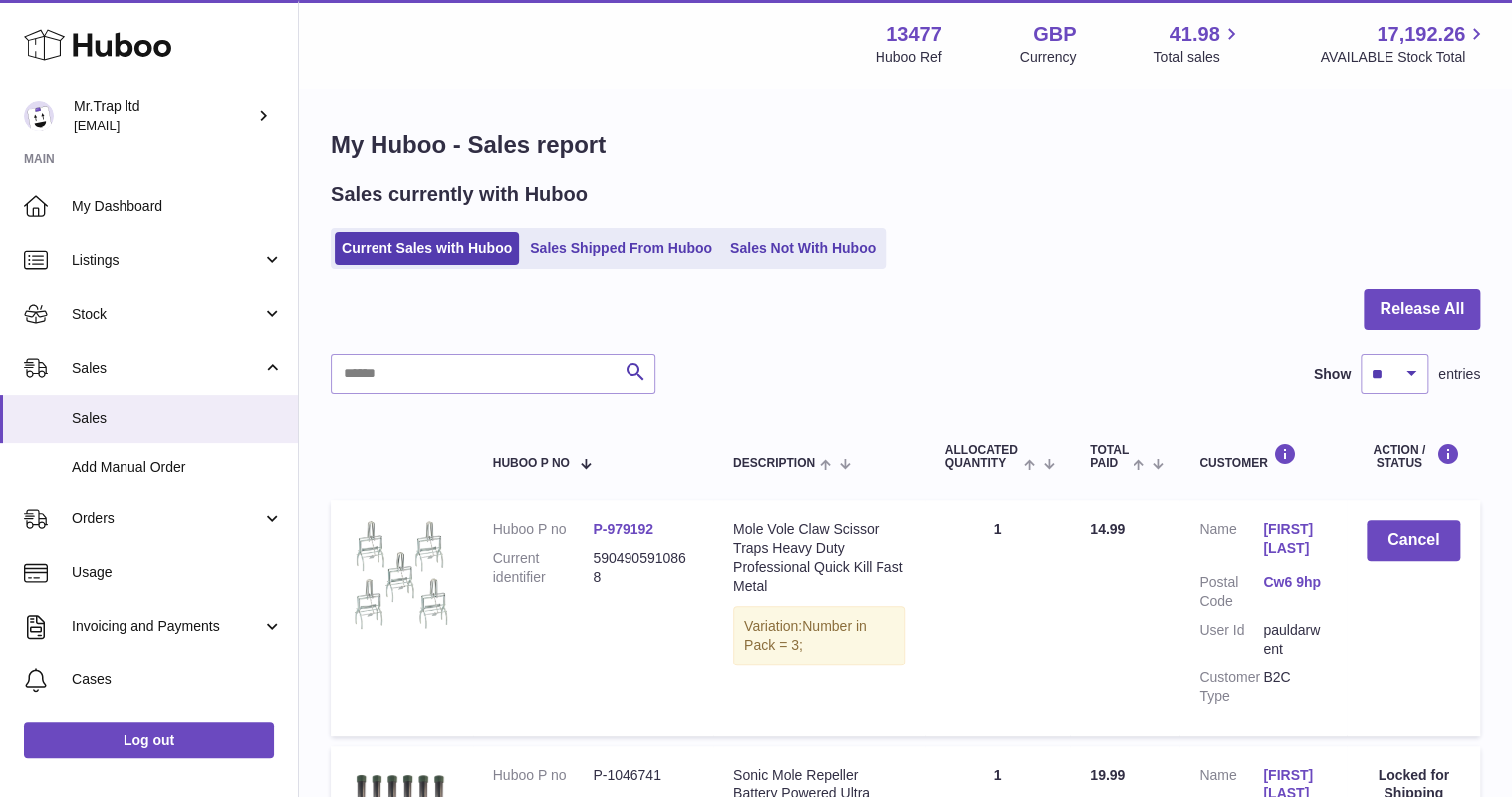 click on "My Dashboard" at bounding box center [148, 206] 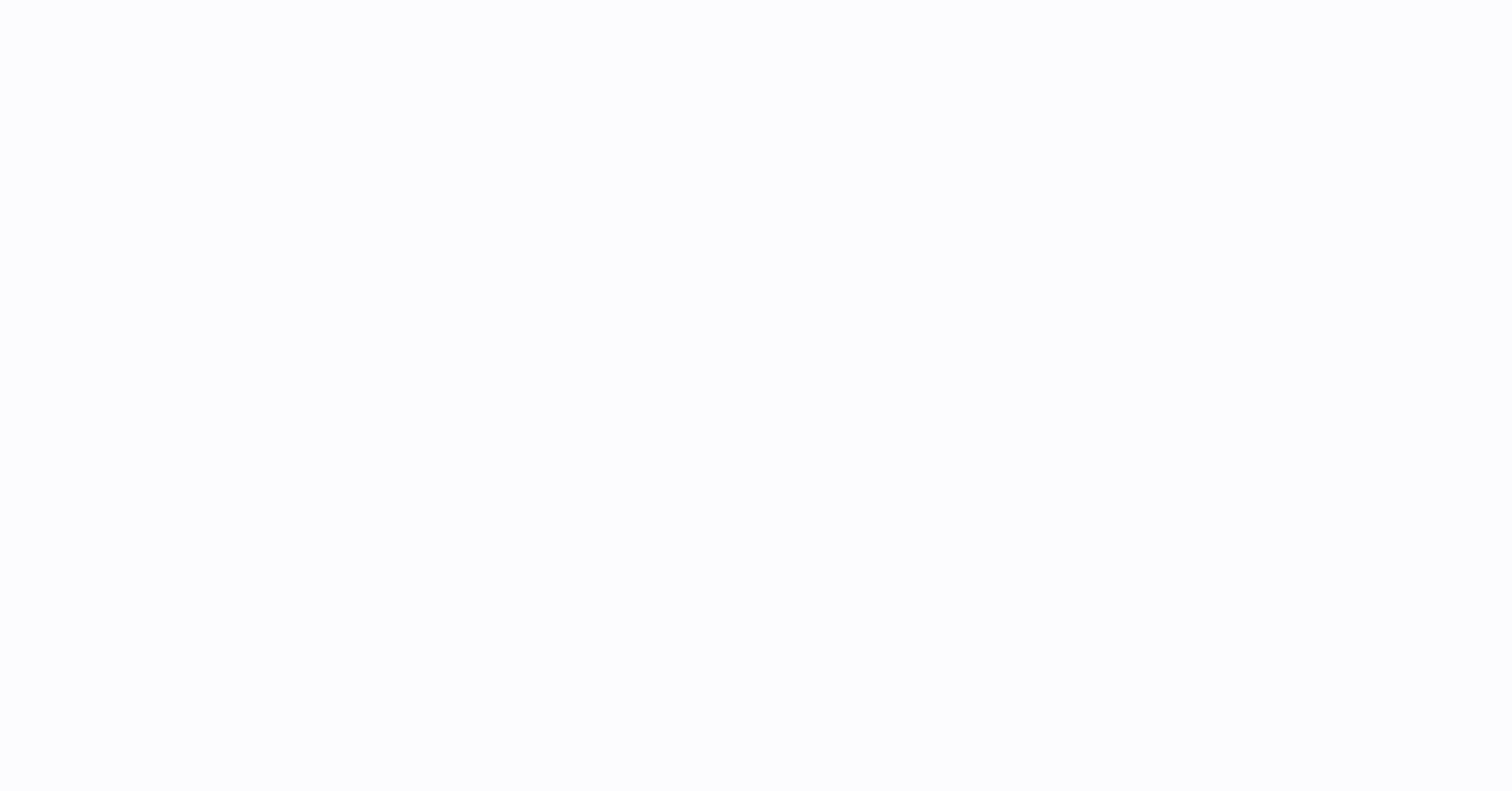scroll, scrollTop: 0, scrollLeft: 0, axis: both 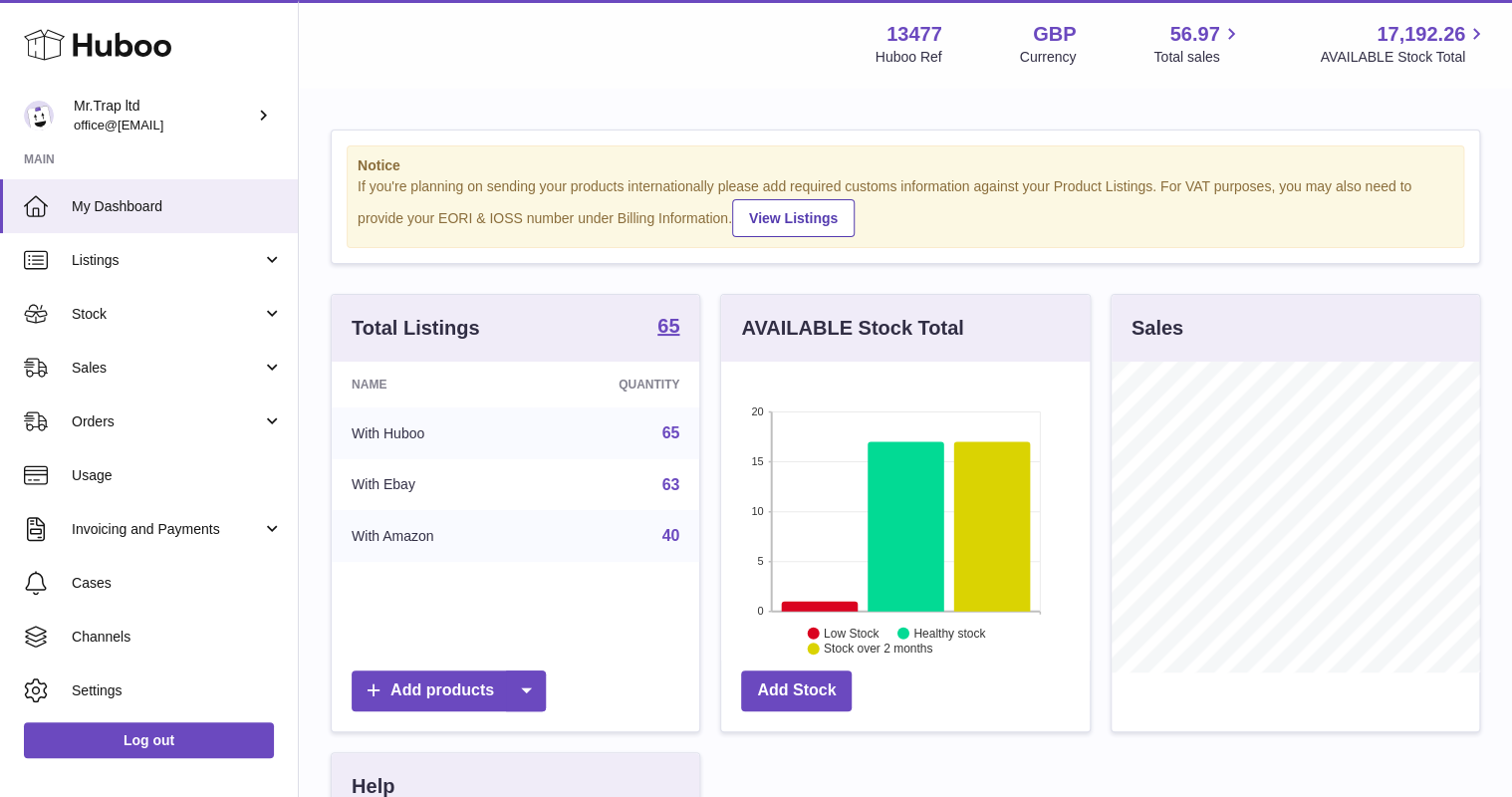 click on "Sales" at bounding box center (166, 368) 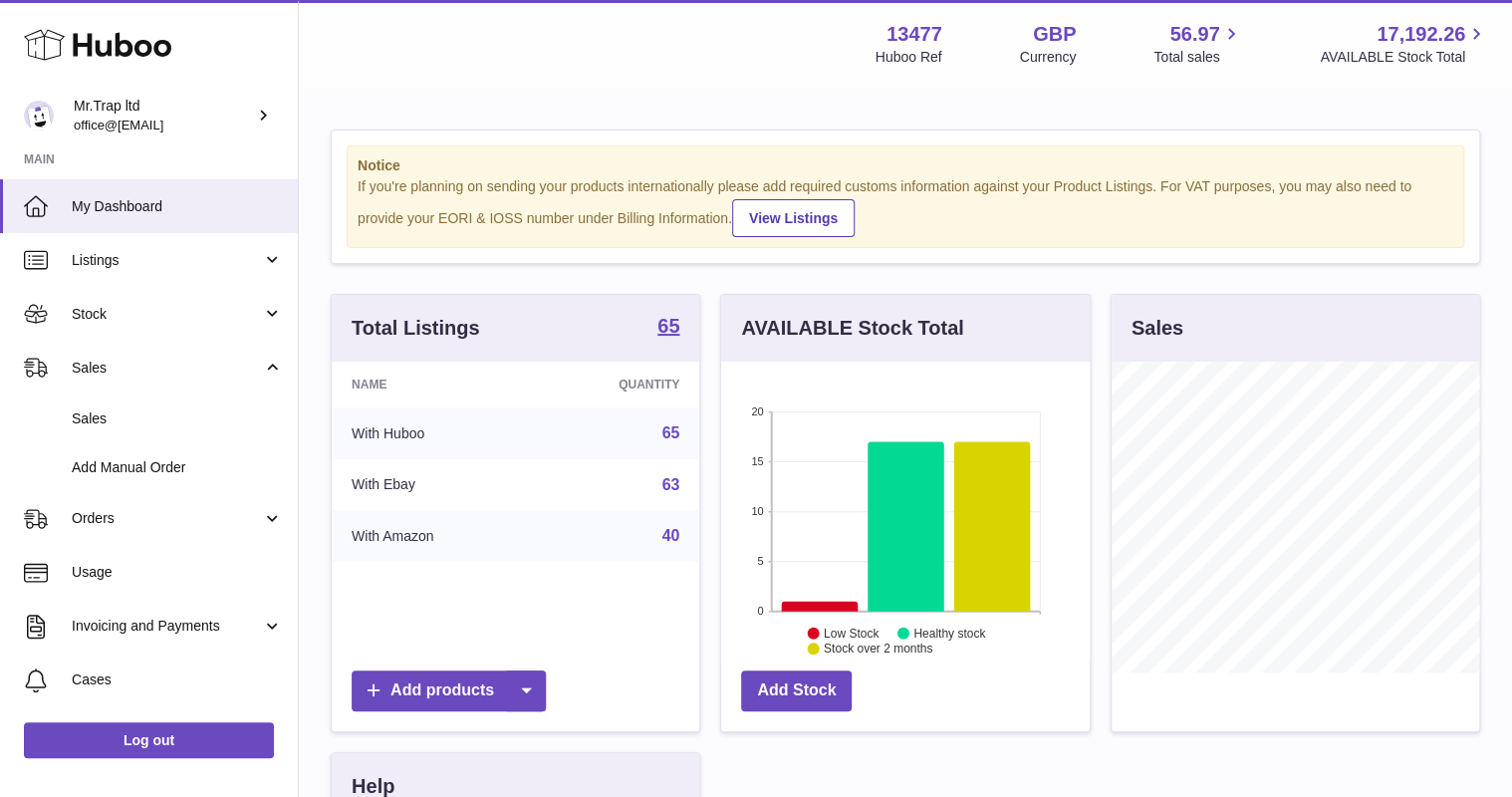 click on "Sales" at bounding box center (177, 418) 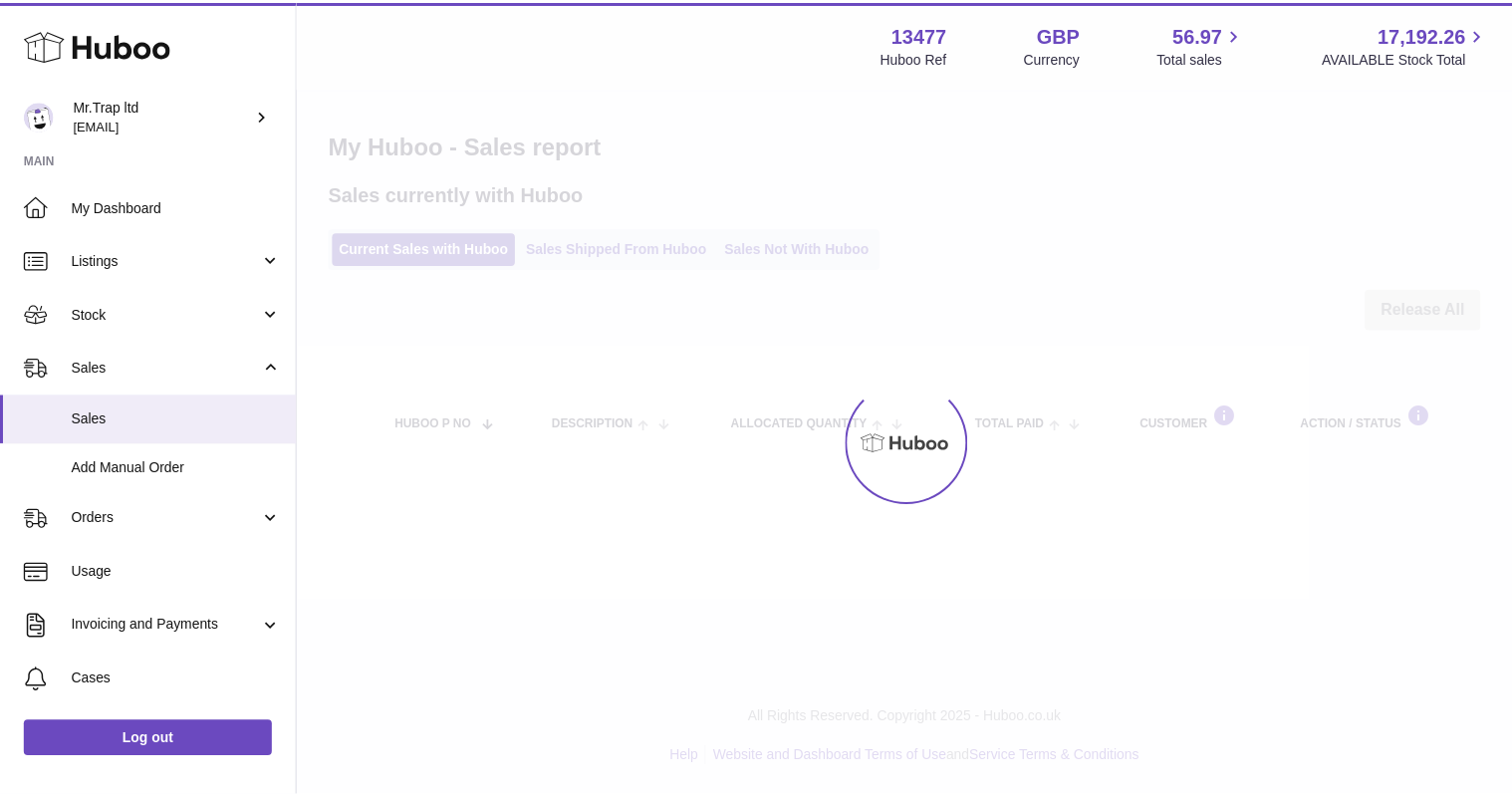 scroll, scrollTop: 0, scrollLeft: 0, axis: both 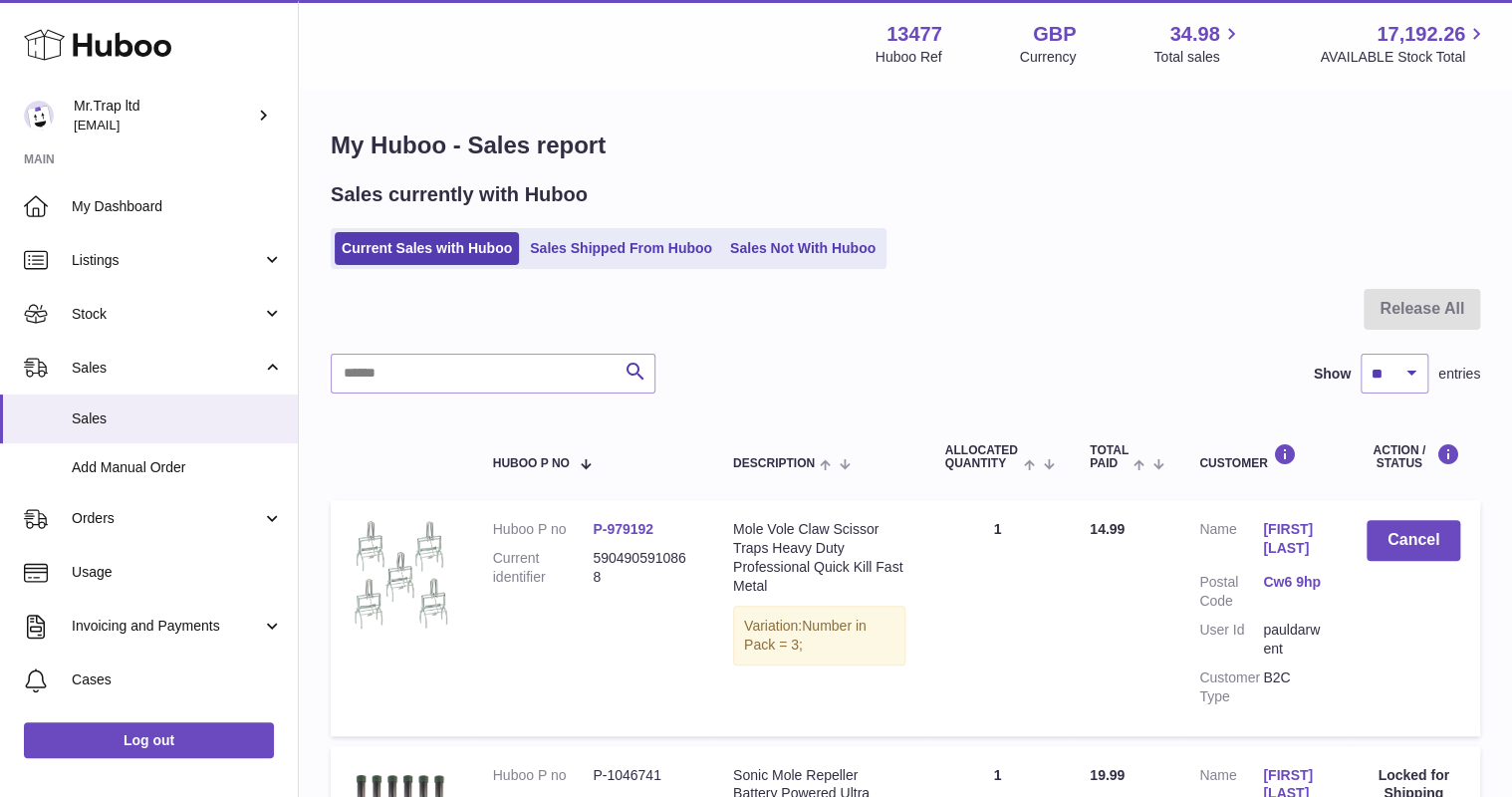 click on "Sales Not With Huboo" at bounding box center [803, 248] 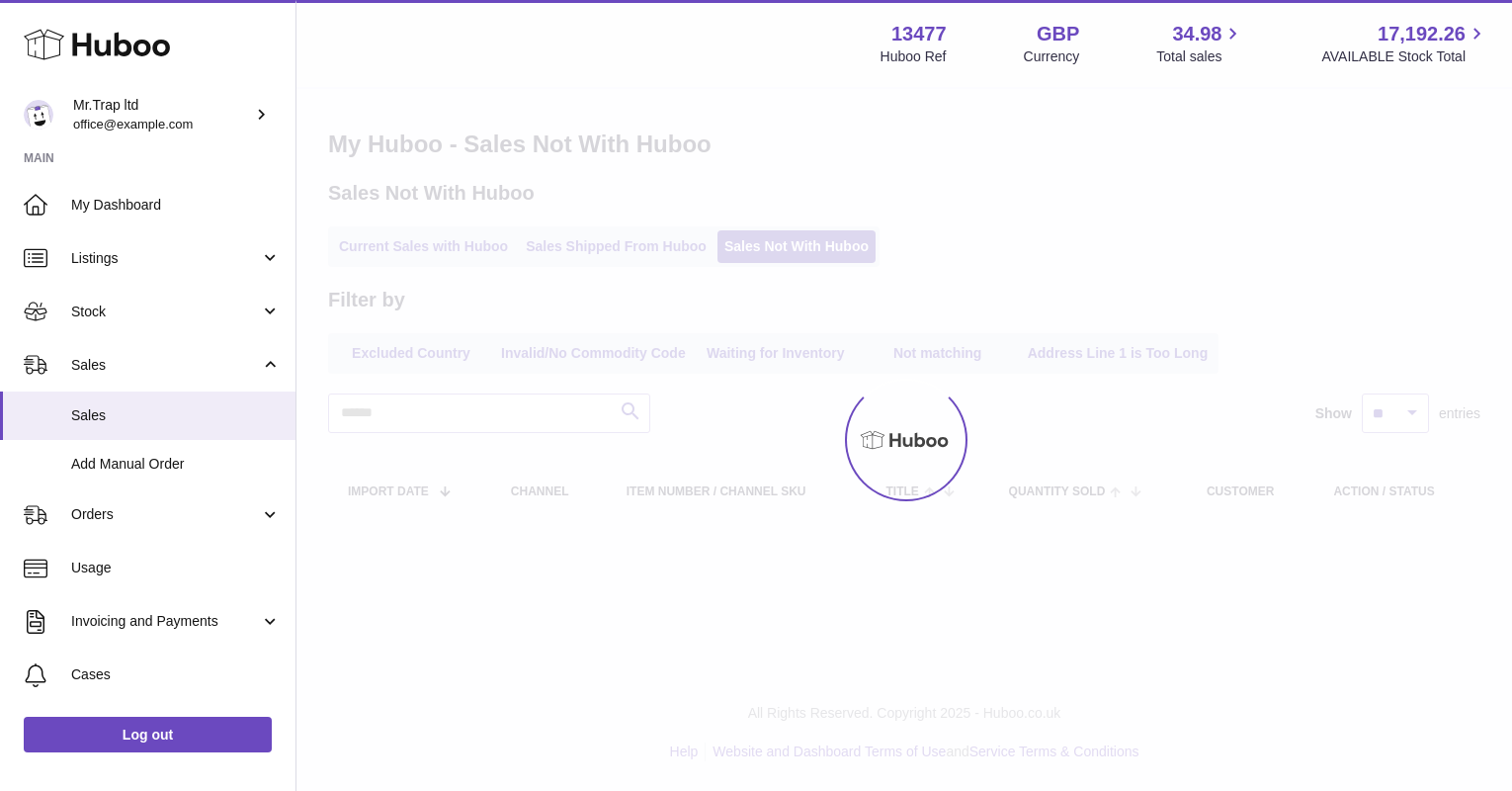scroll, scrollTop: 0, scrollLeft: 0, axis: both 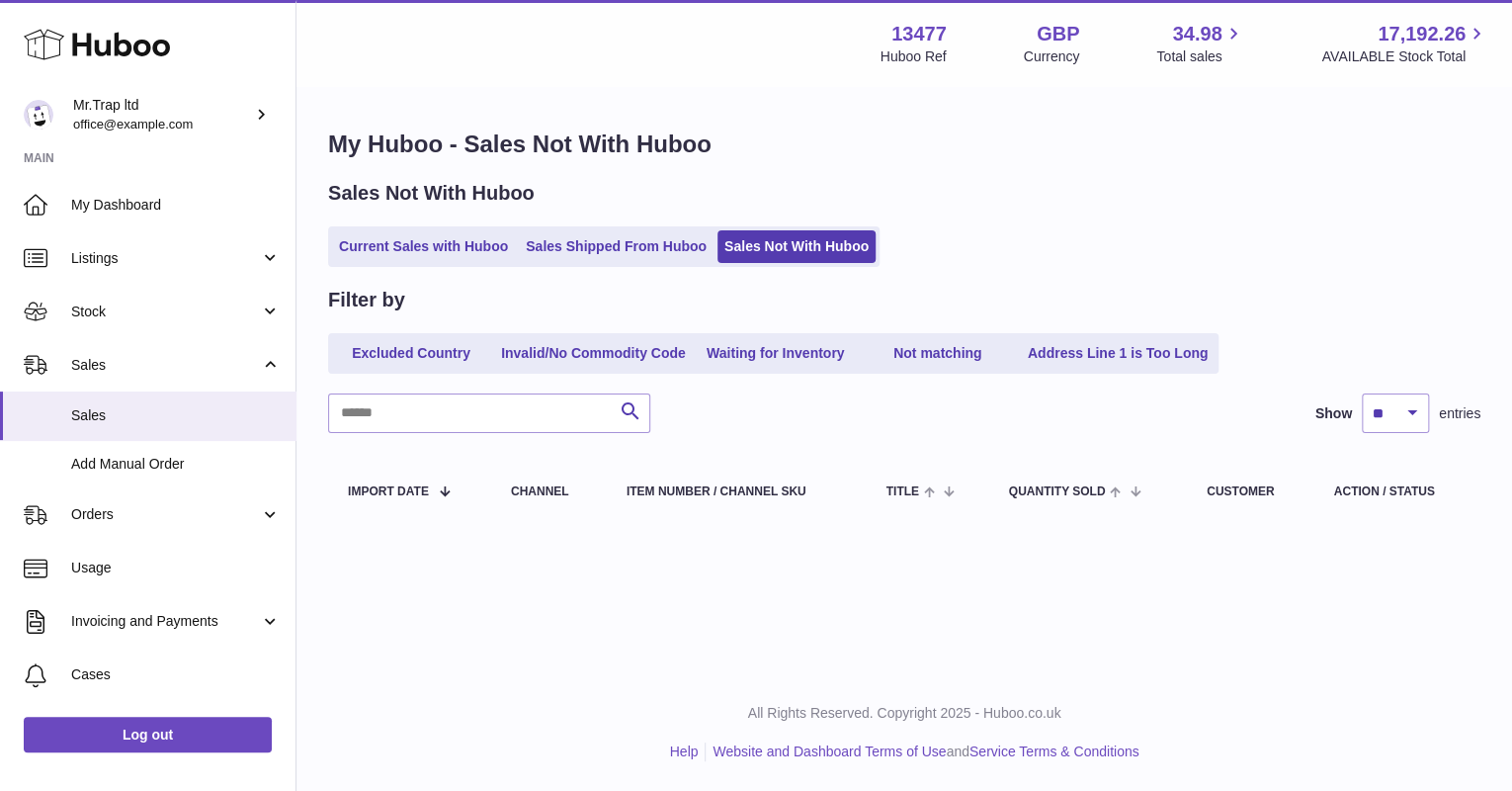 click on "My Dashboard" at bounding box center [176, 205] 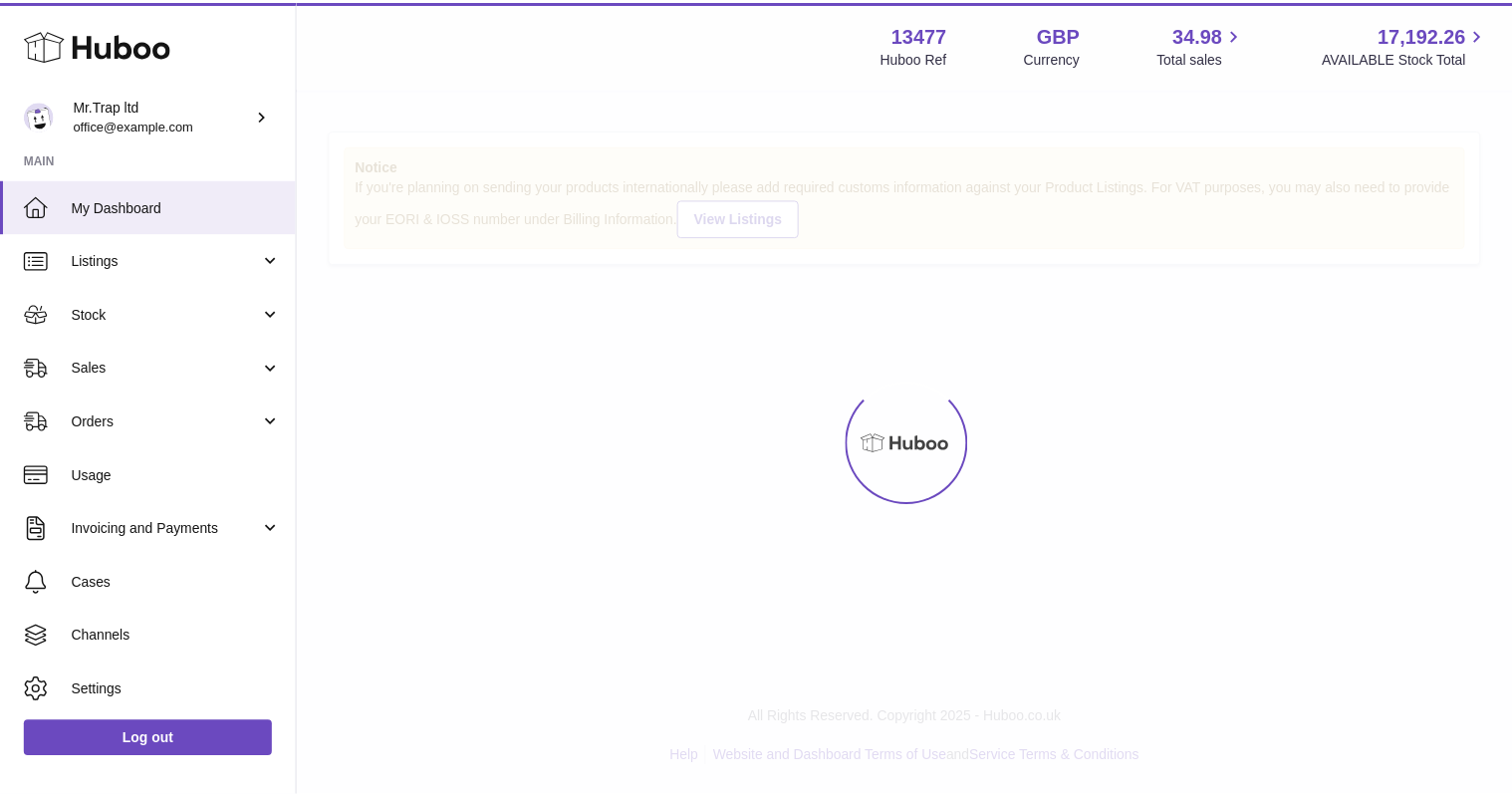 scroll, scrollTop: 0, scrollLeft: 0, axis: both 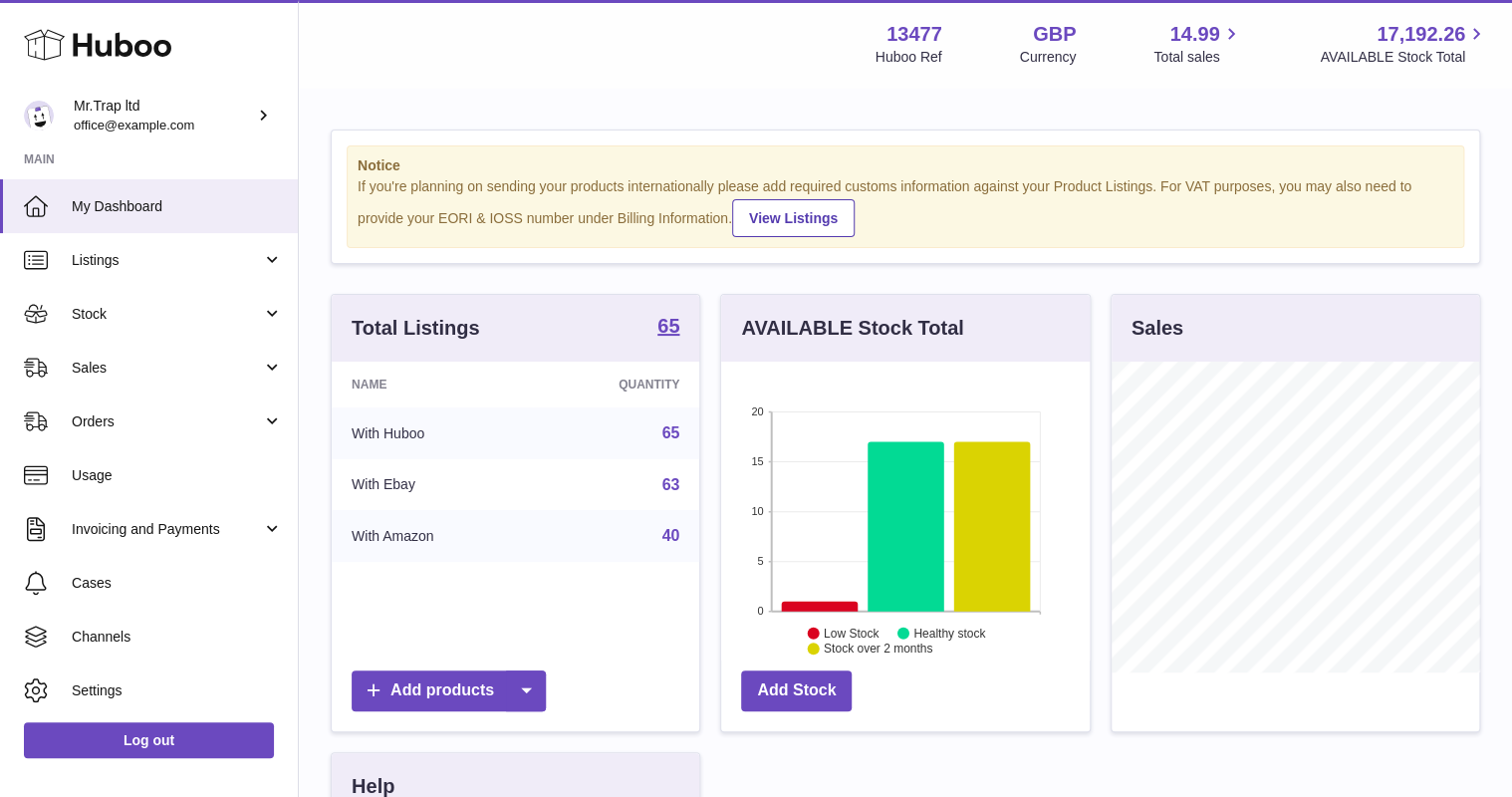 click on "Sales" at bounding box center [166, 368] 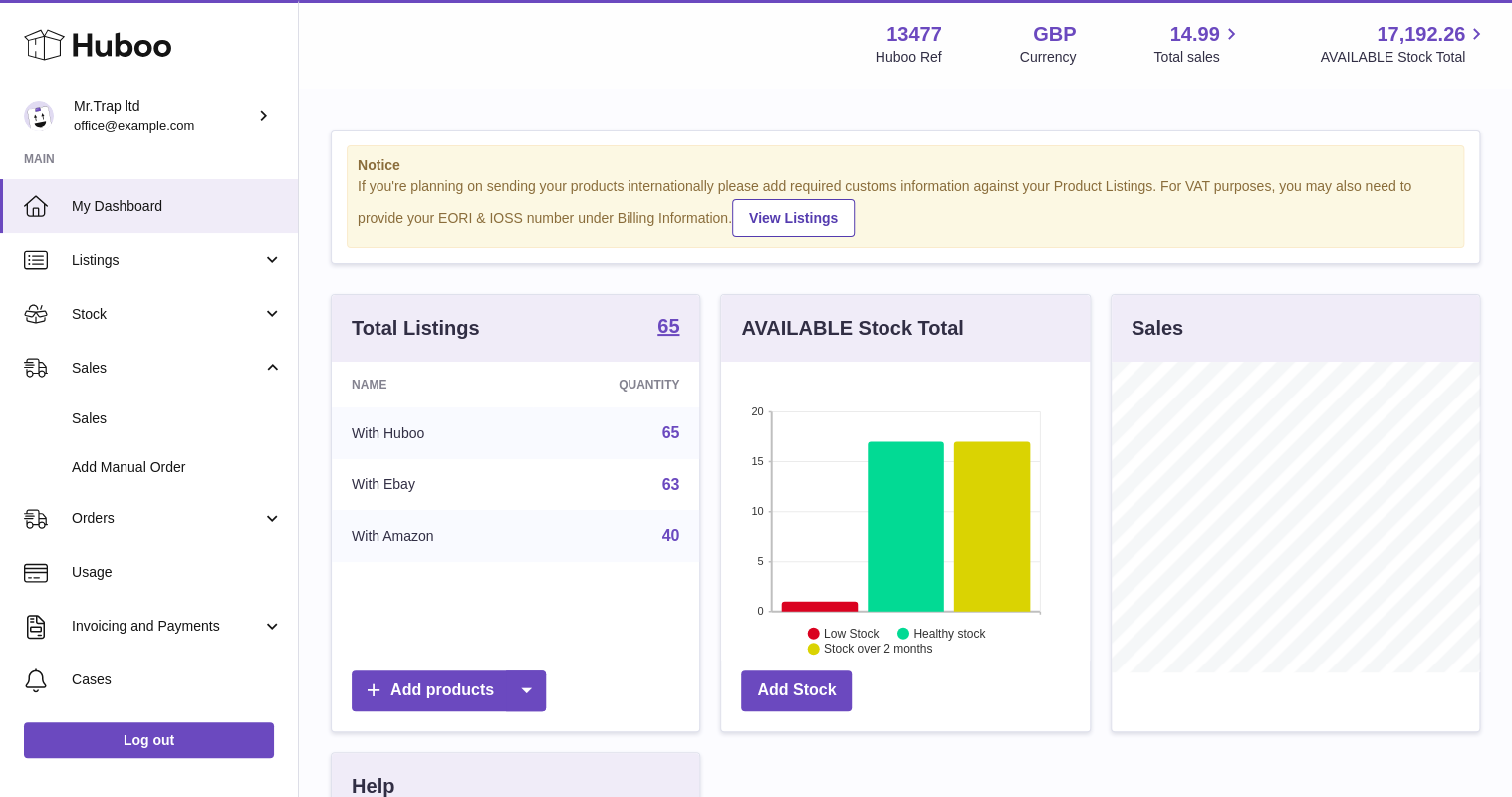click on "Sales" at bounding box center [177, 418] 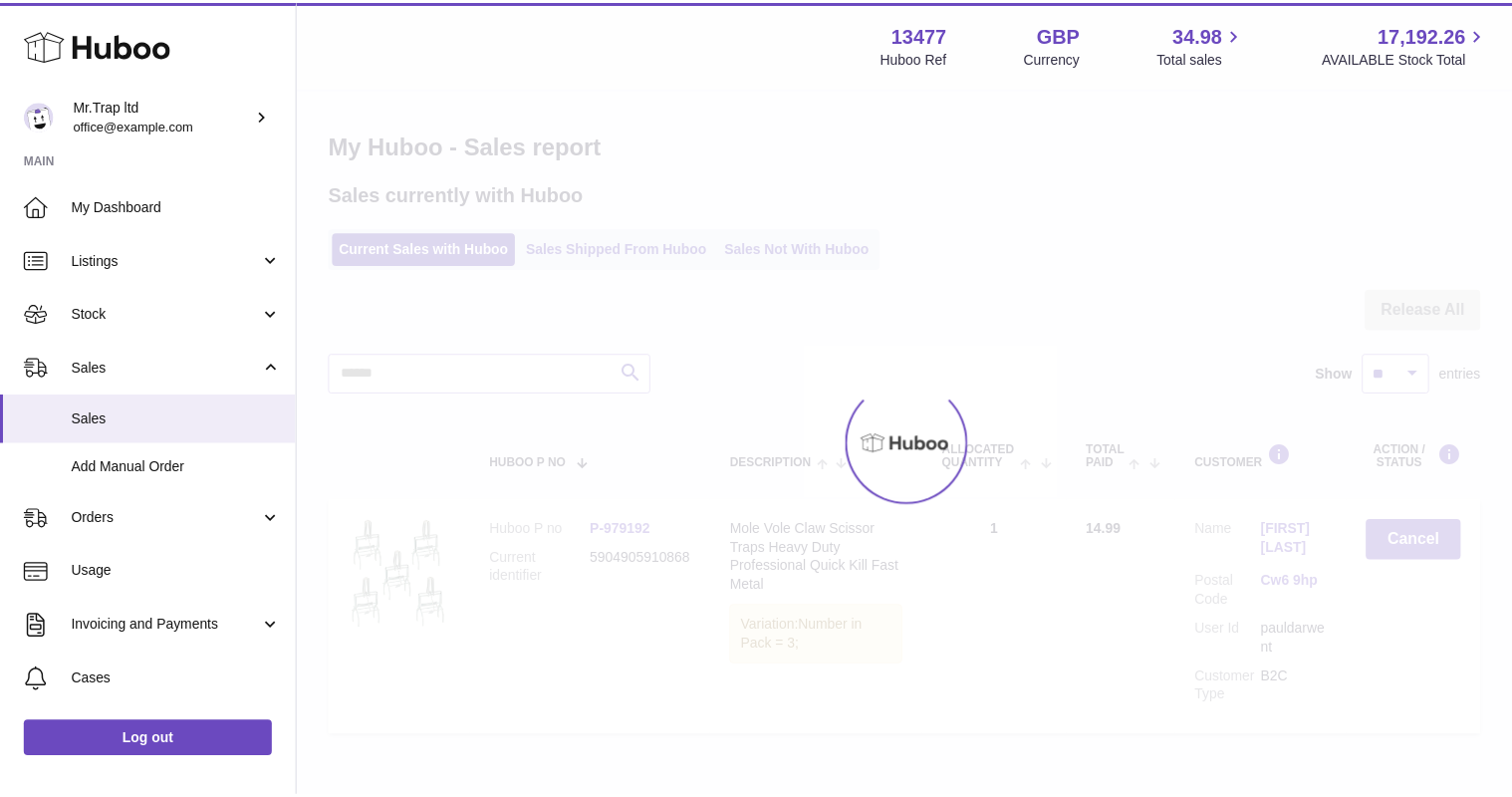 scroll, scrollTop: 0, scrollLeft: 0, axis: both 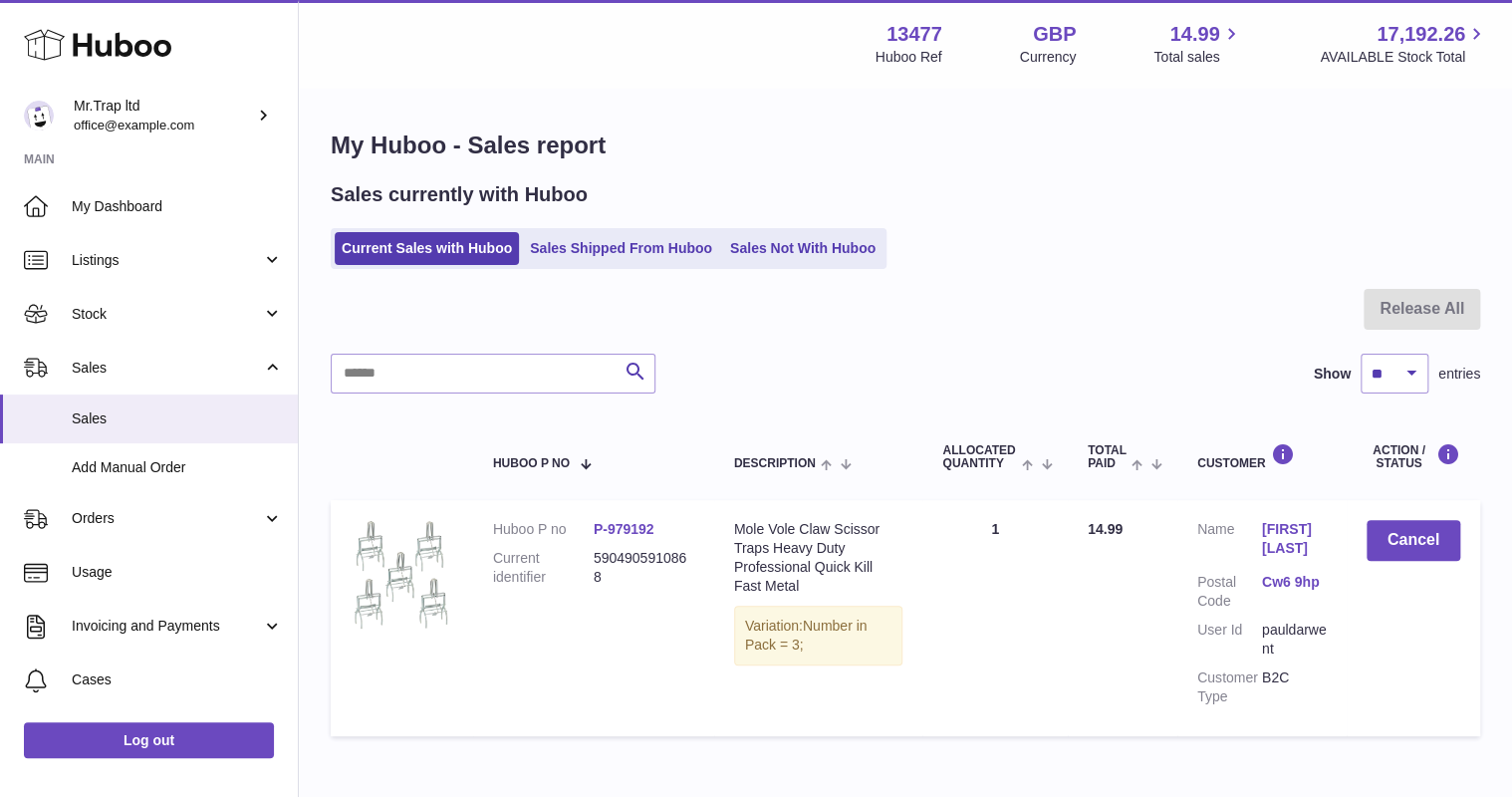 click on "Sales Not With Huboo" at bounding box center [803, 248] 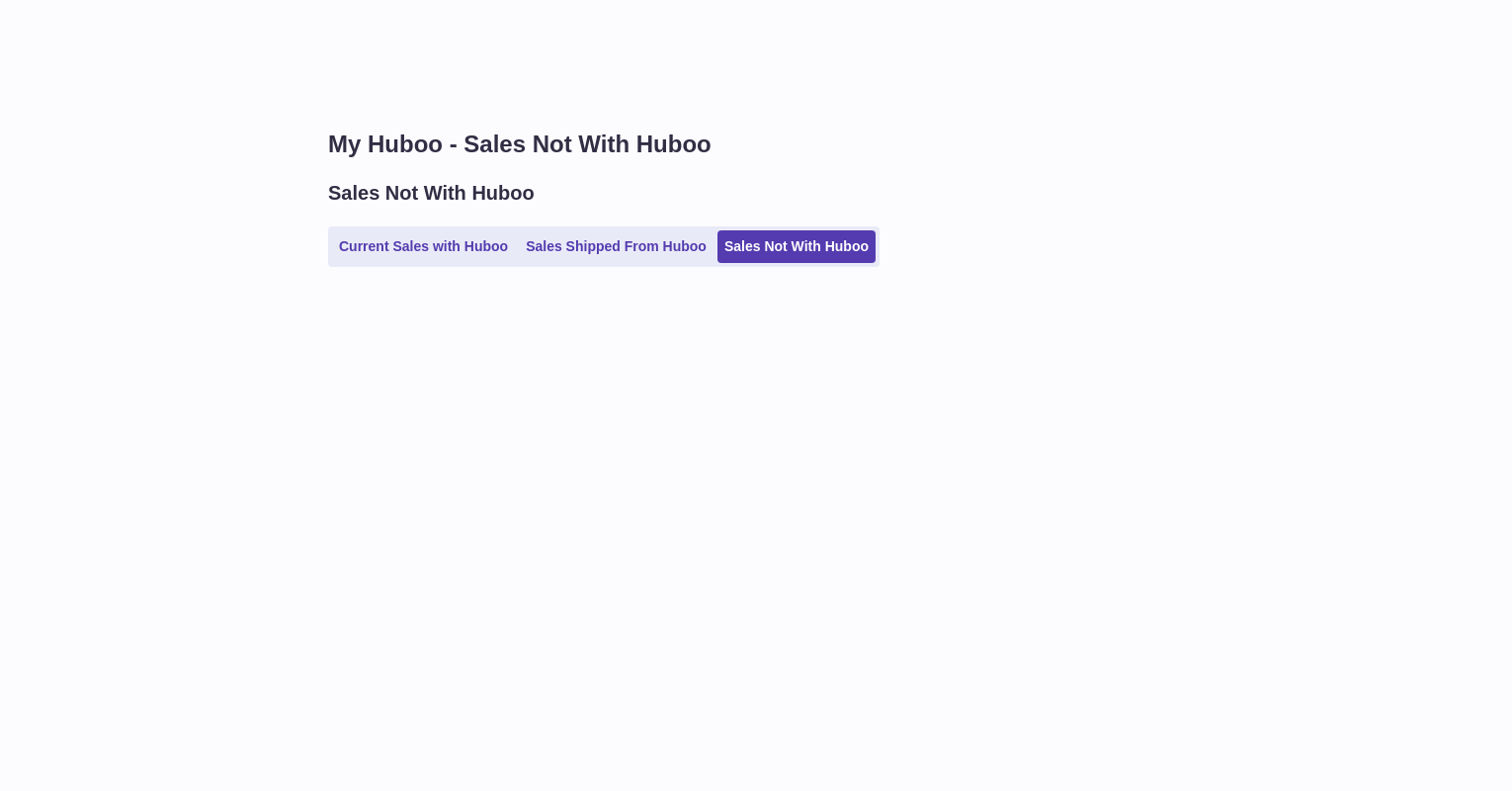 scroll, scrollTop: 0, scrollLeft: 0, axis: both 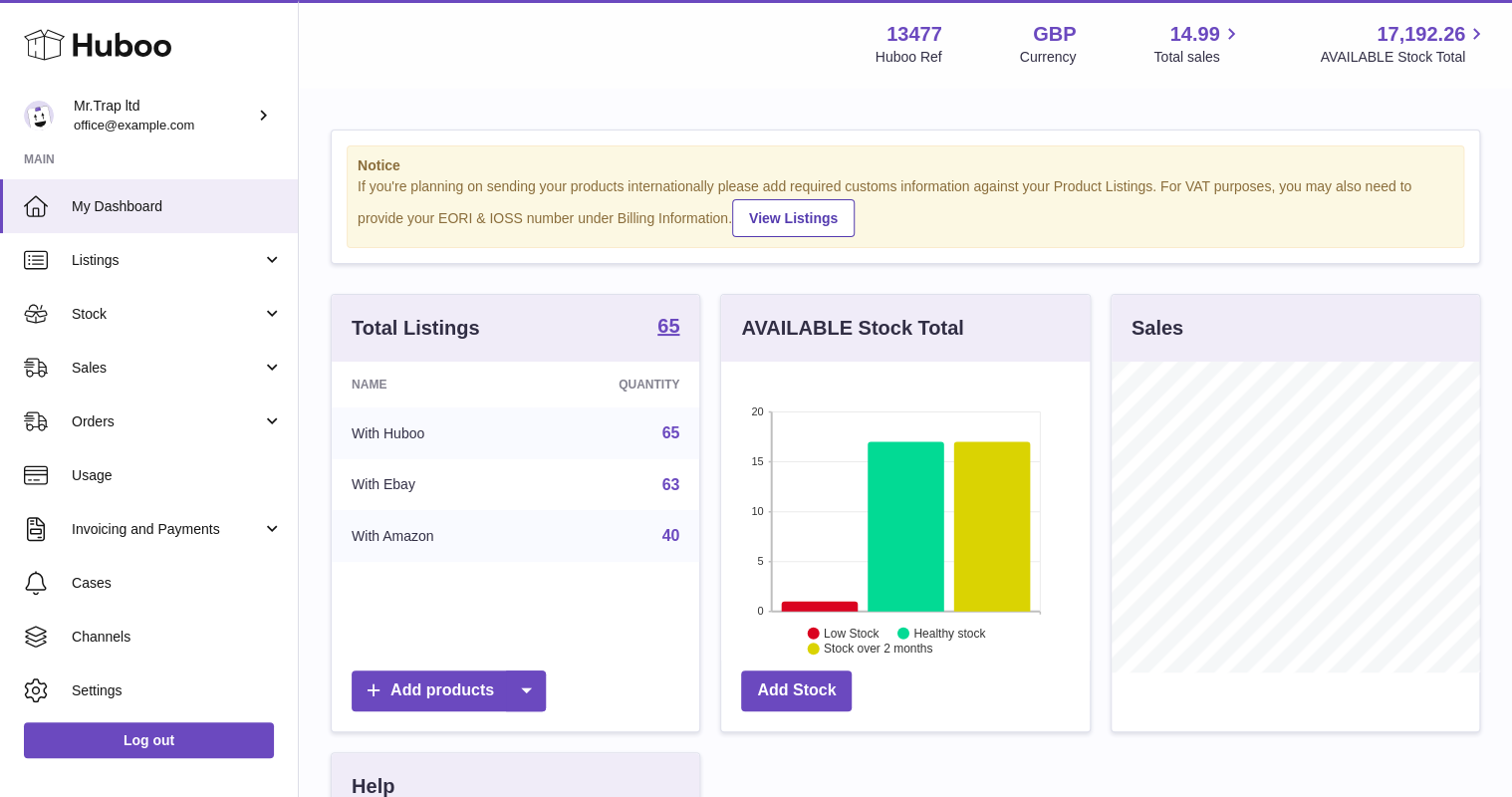 click on "Sales" at bounding box center [166, 368] 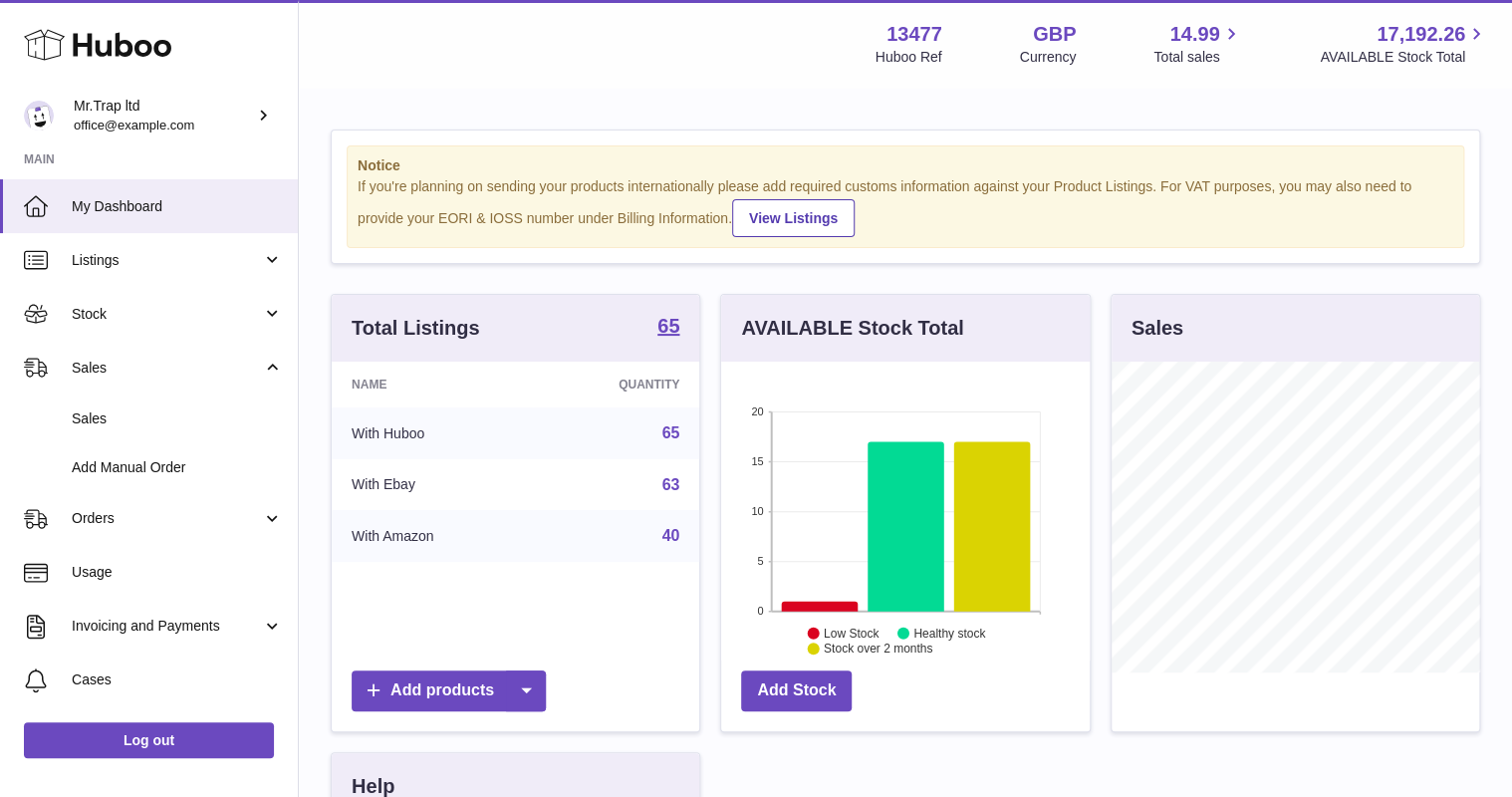 click on "Sales" at bounding box center [148, 418] 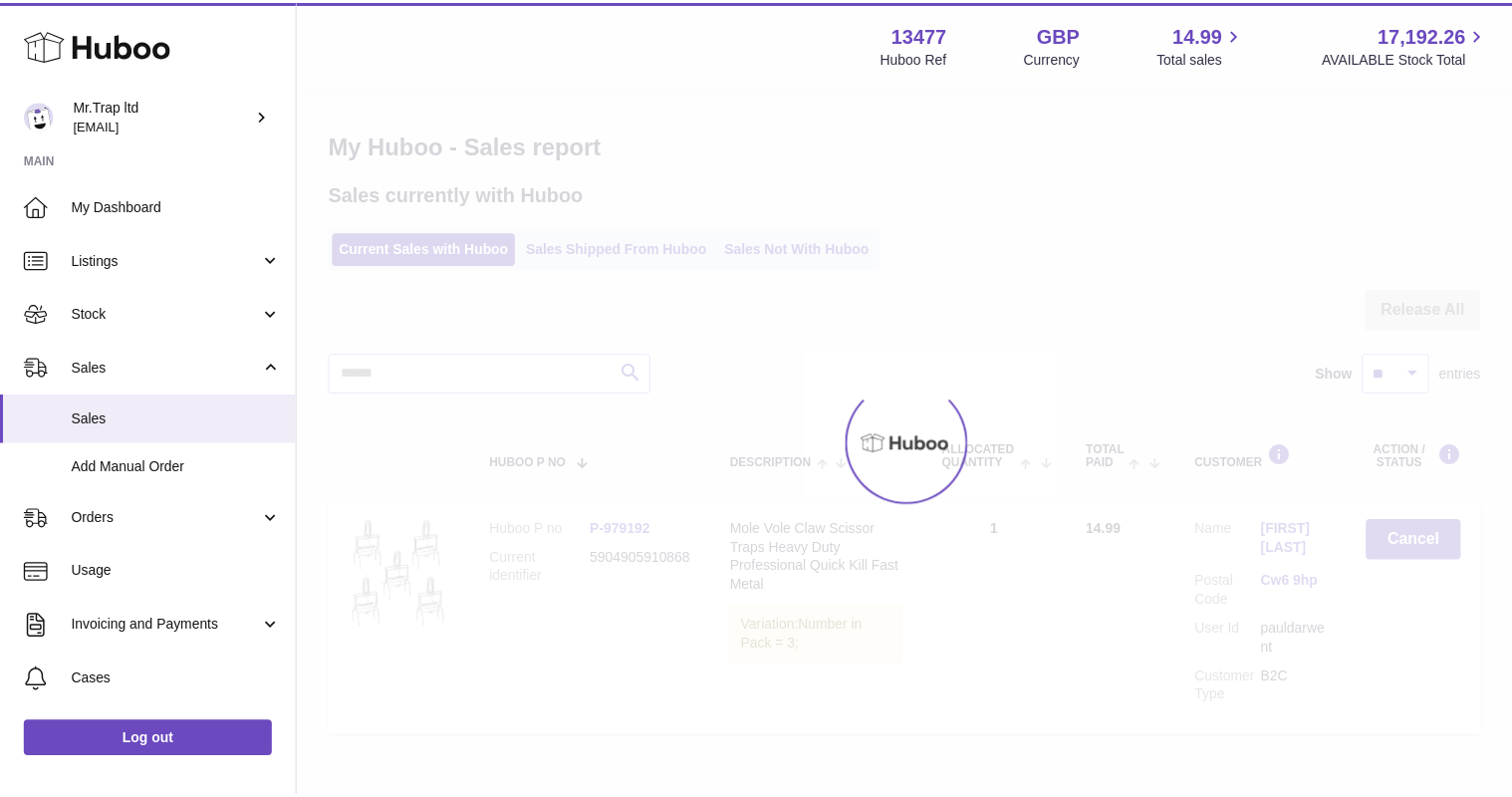 scroll, scrollTop: 0, scrollLeft: 0, axis: both 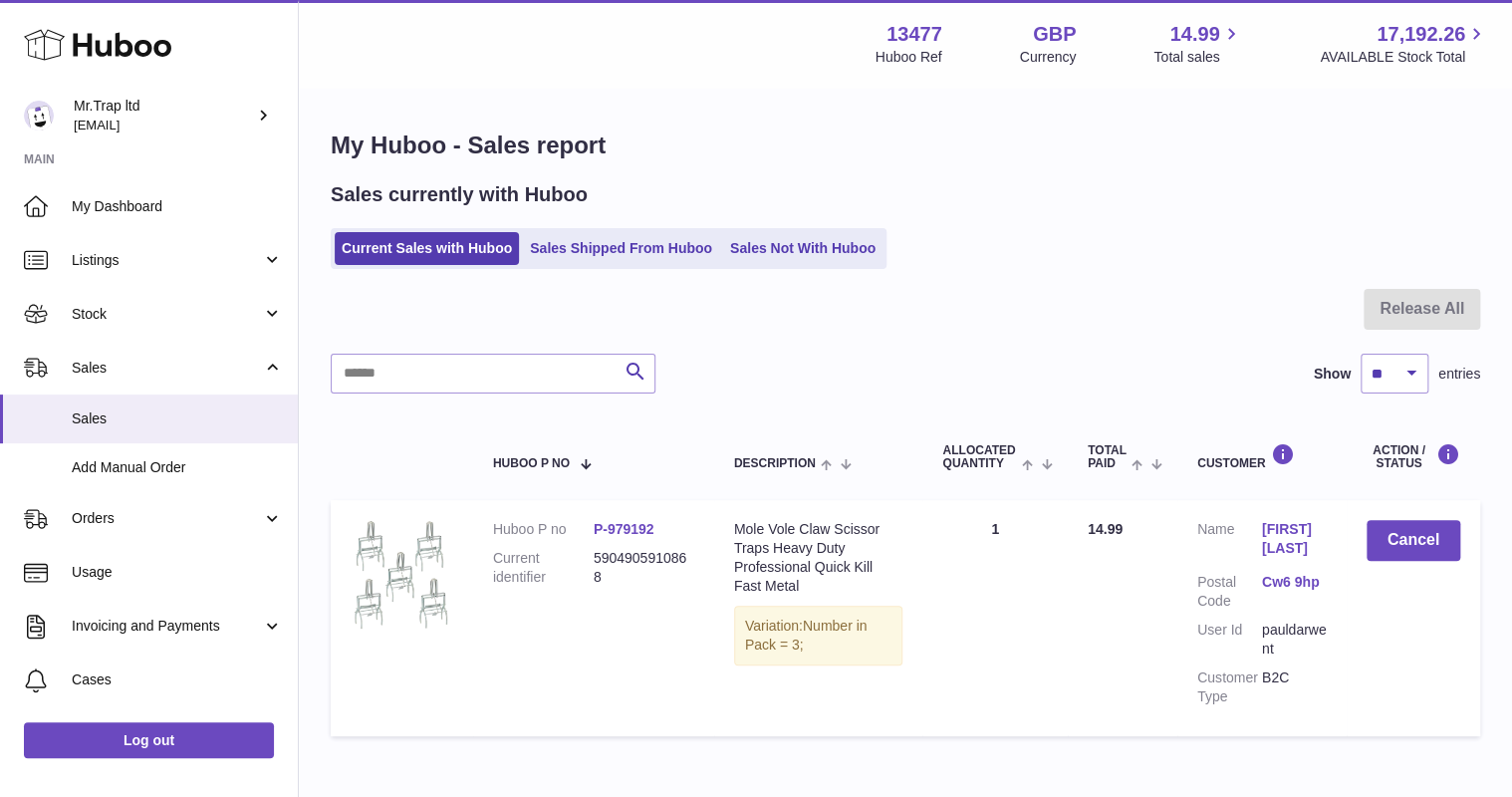 click on "Sales Not With Huboo" at bounding box center (803, 248) 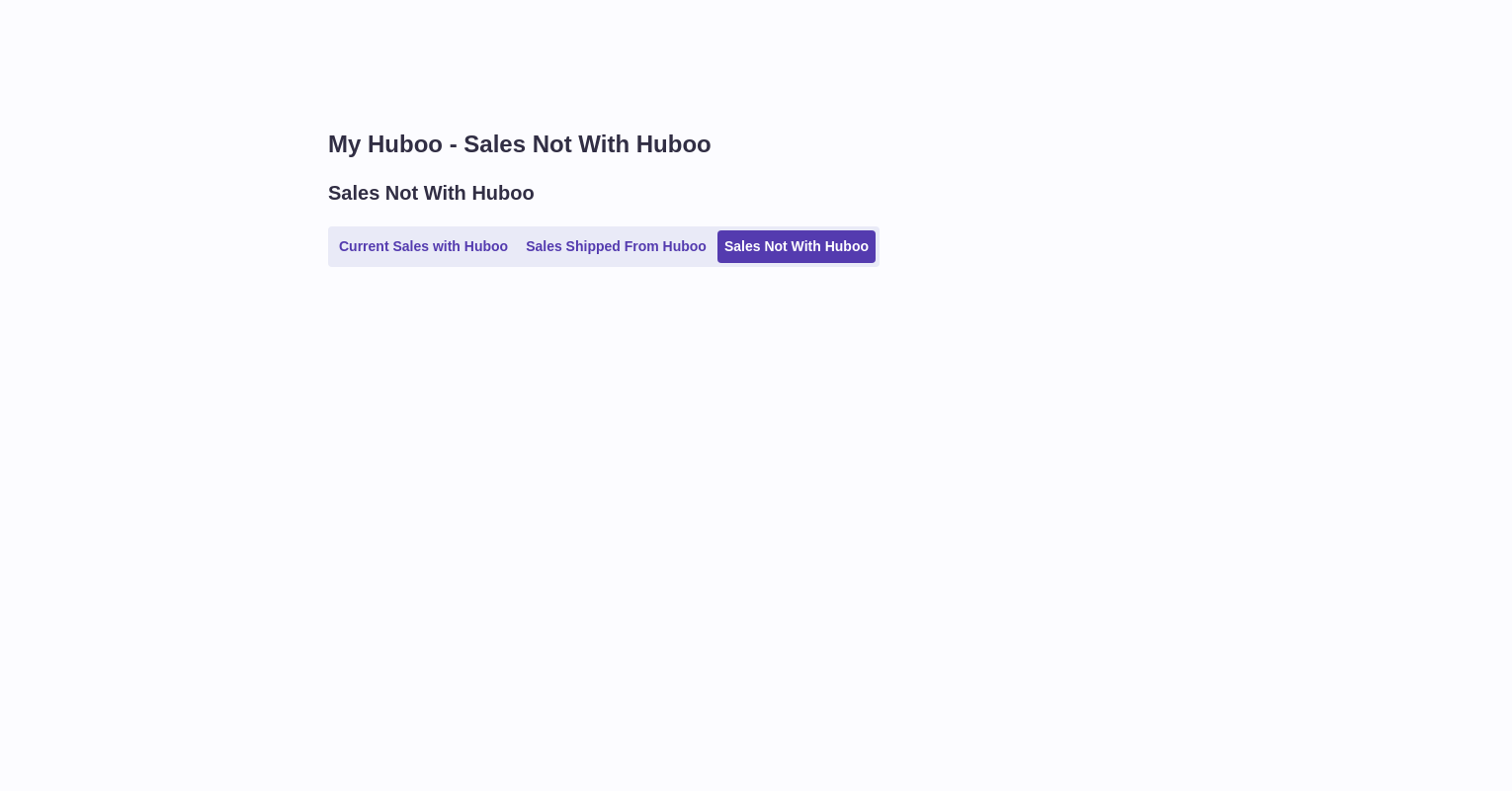 scroll, scrollTop: 0, scrollLeft: 0, axis: both 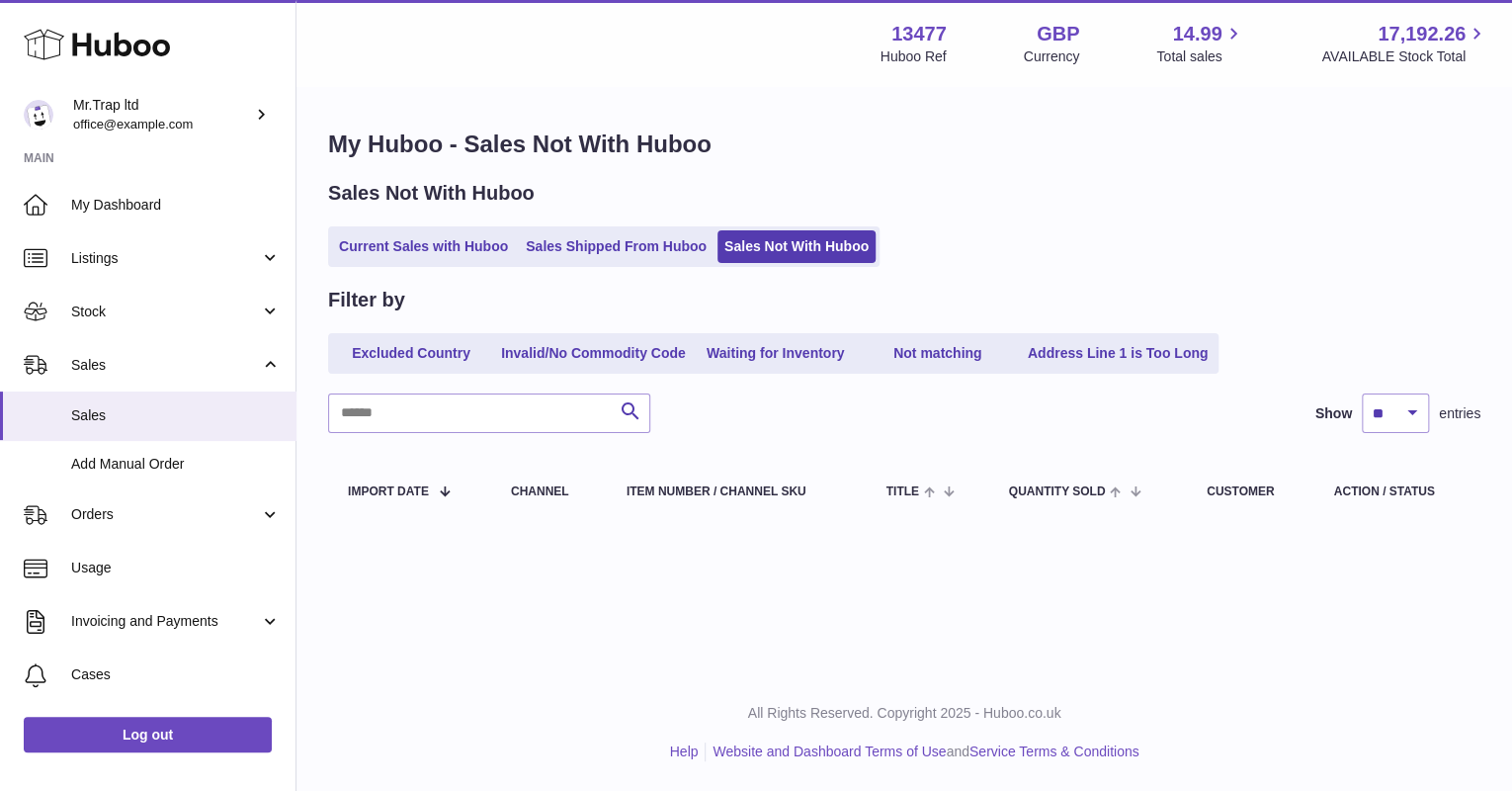 click on "Sales" at bounding box center [165, 365] 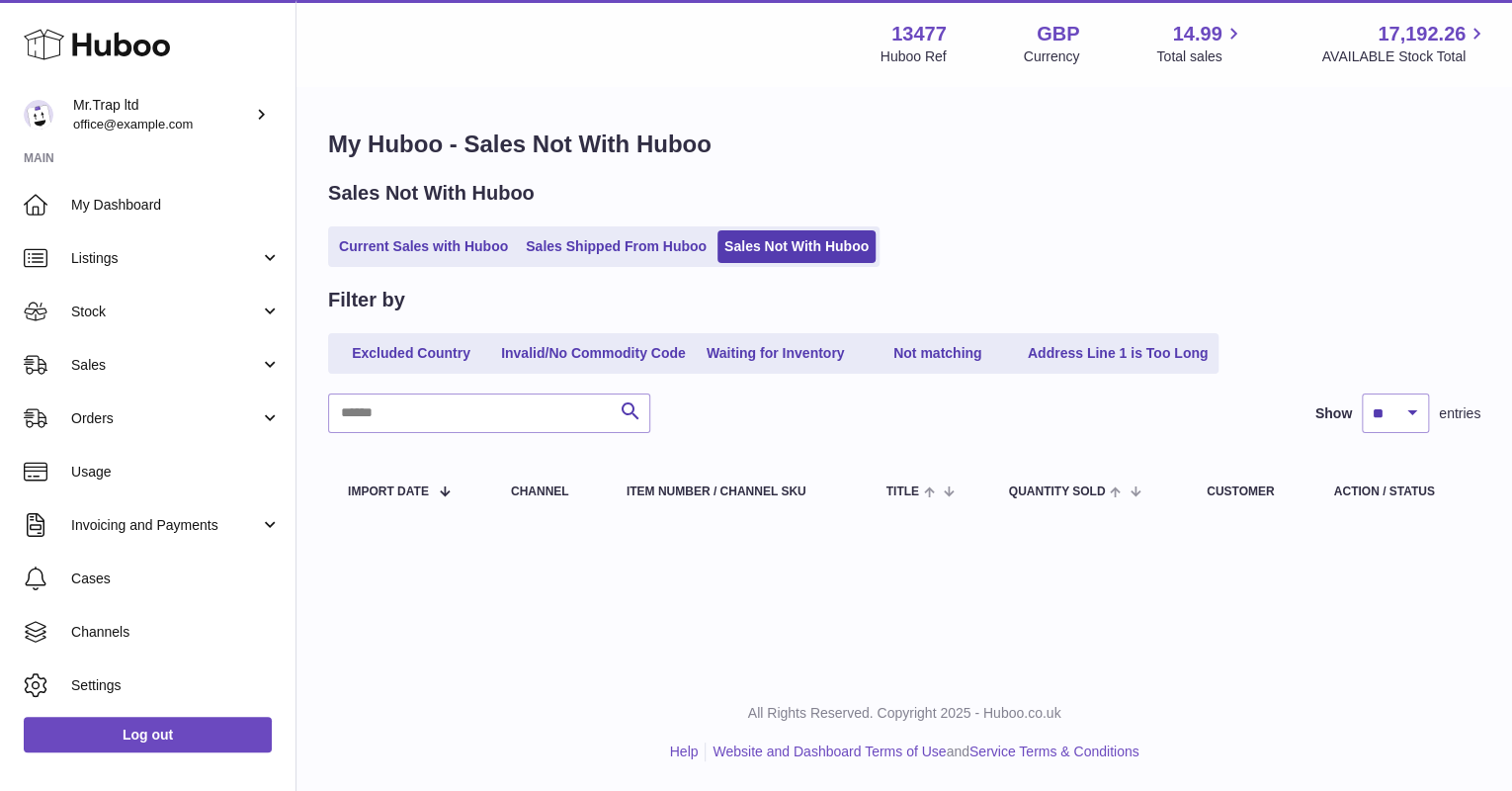 click on "Sales" at bounding box center [147, 365] 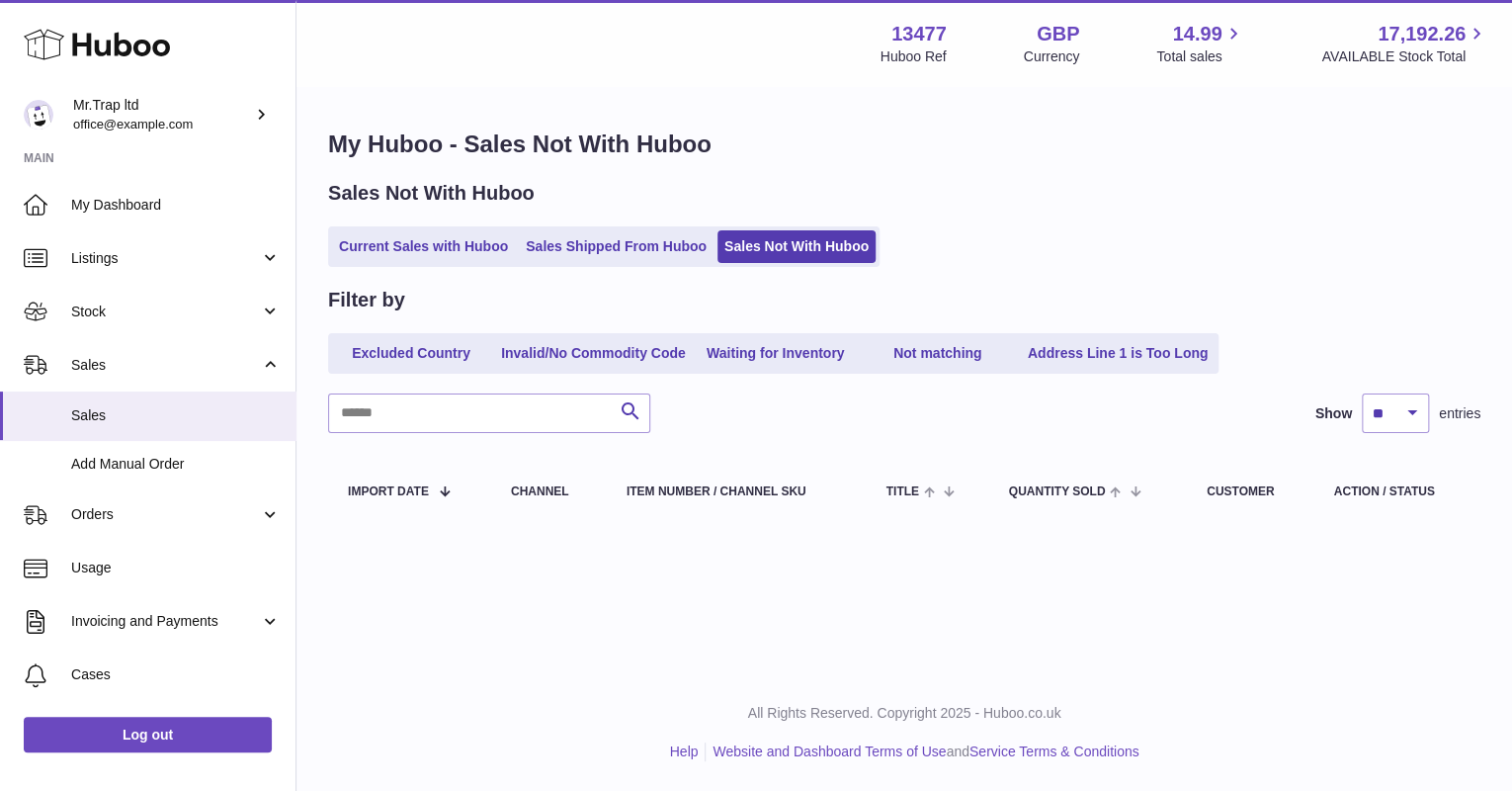 click on "My Dashboard" at bounding box center [176, 205] 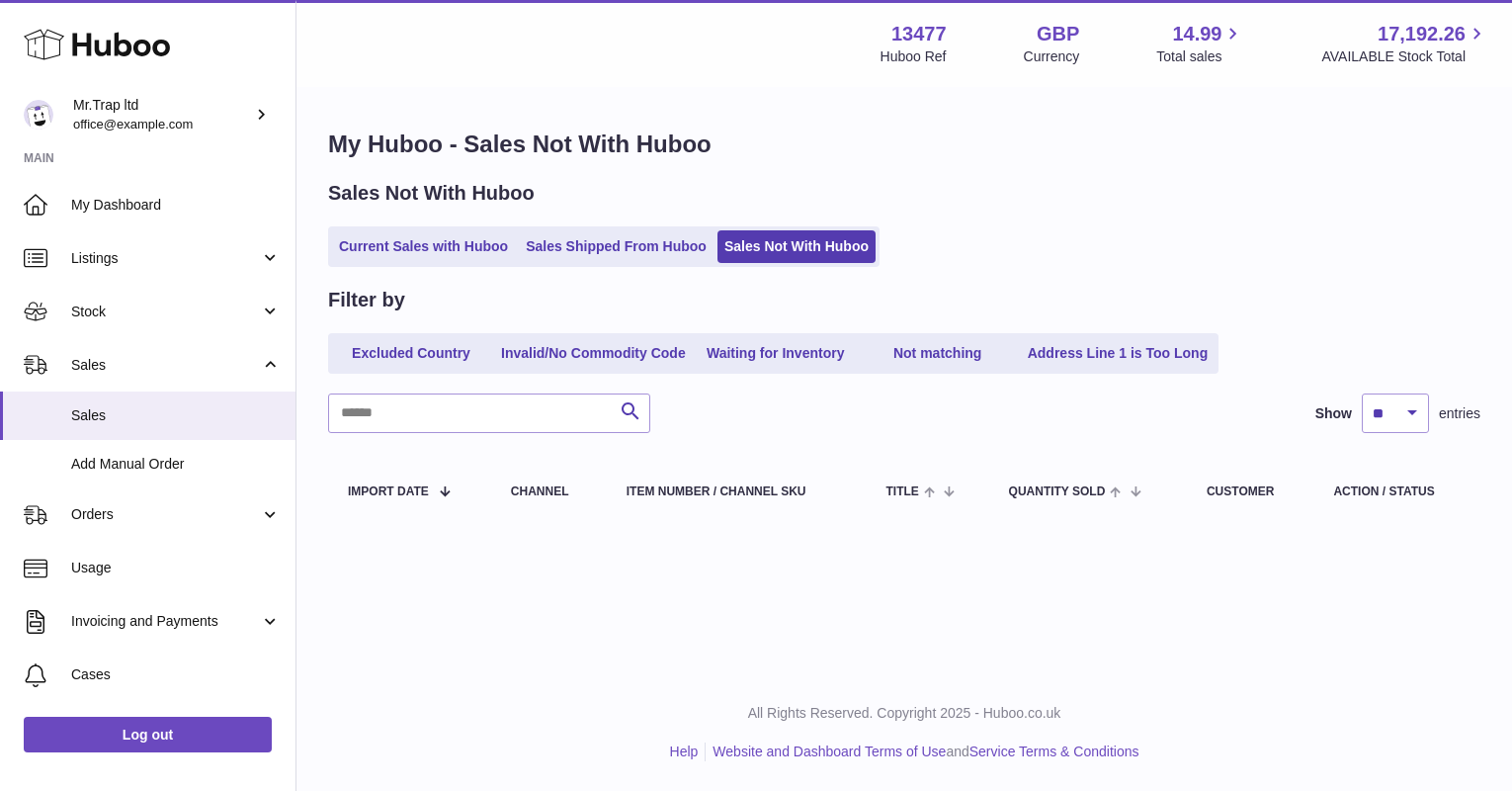 scroll, scrollTop: 0, scrollLeft: 0, axis: both 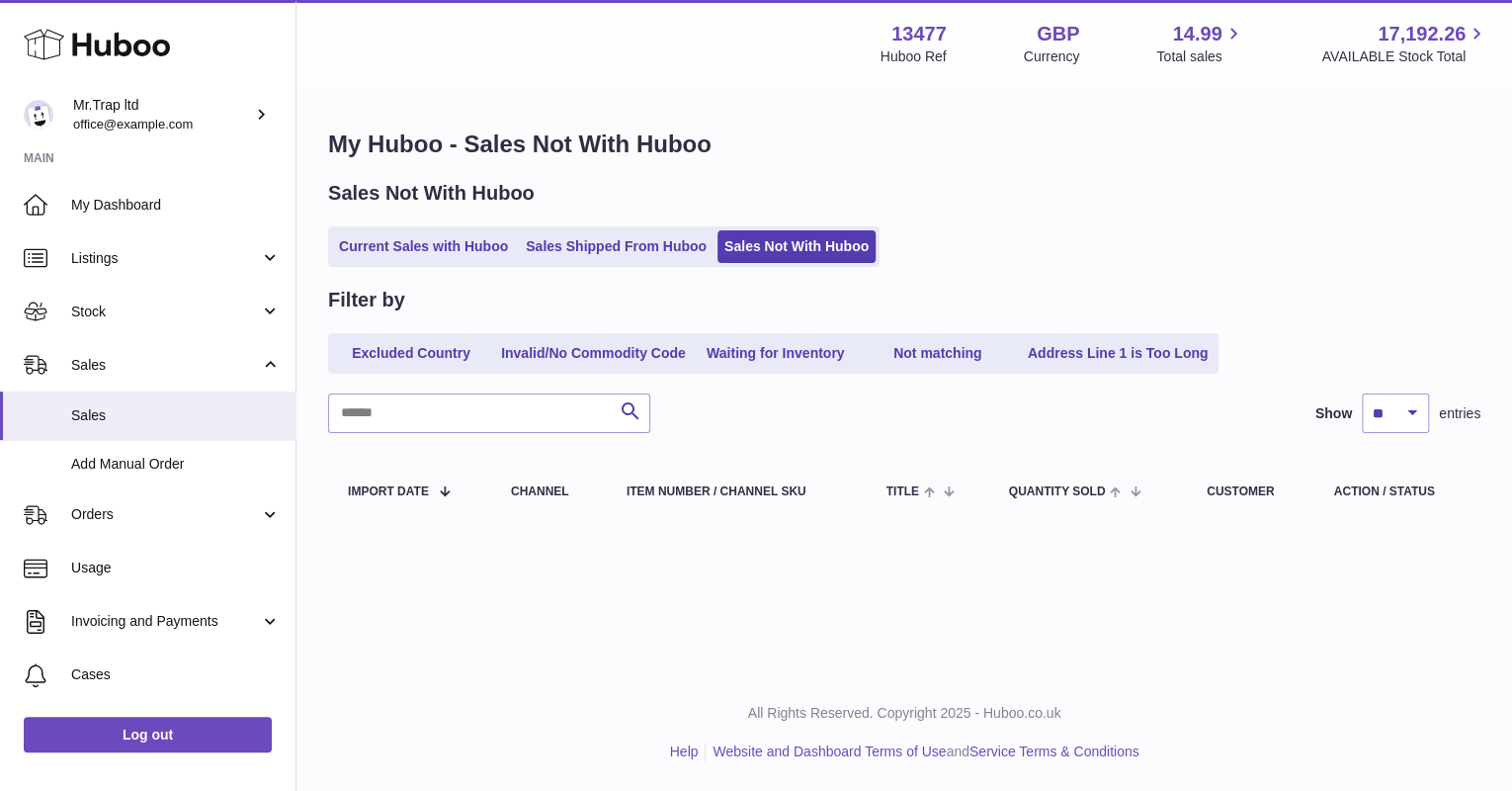 click 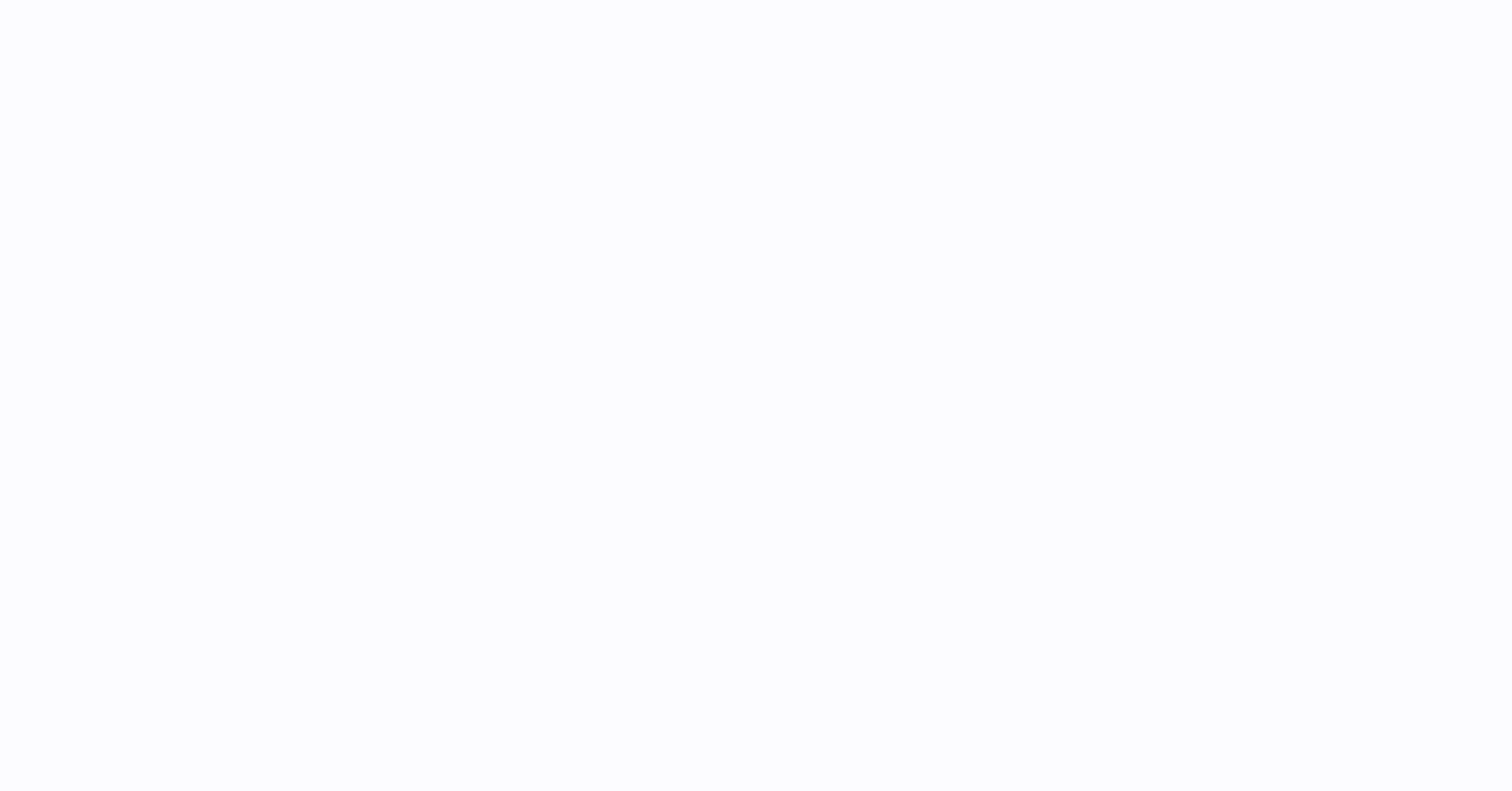 scroll, scrollTop: 0, scrollLeft: 0, axis: both 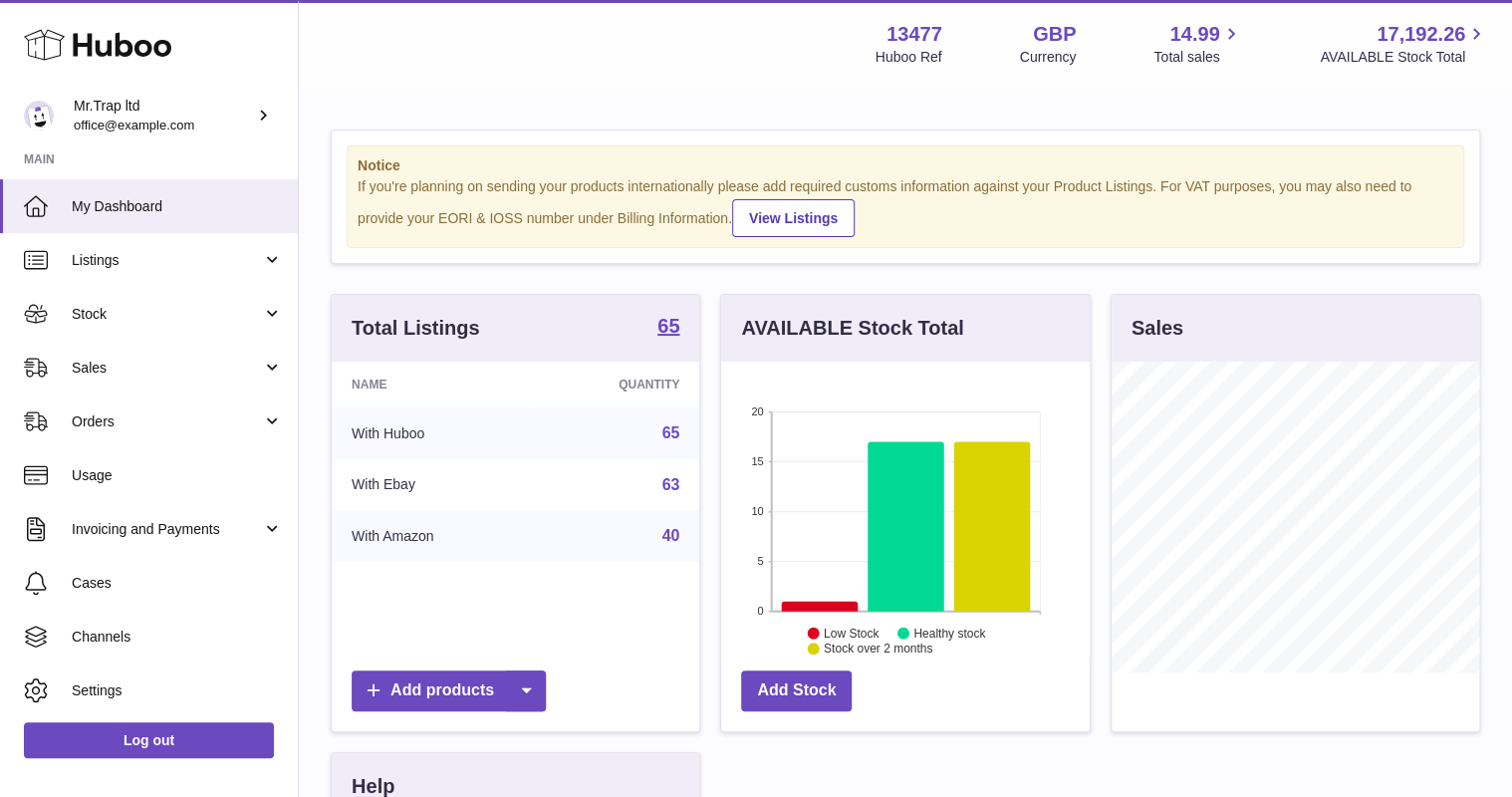 click on "Sales" at bounding box center (166, 368) 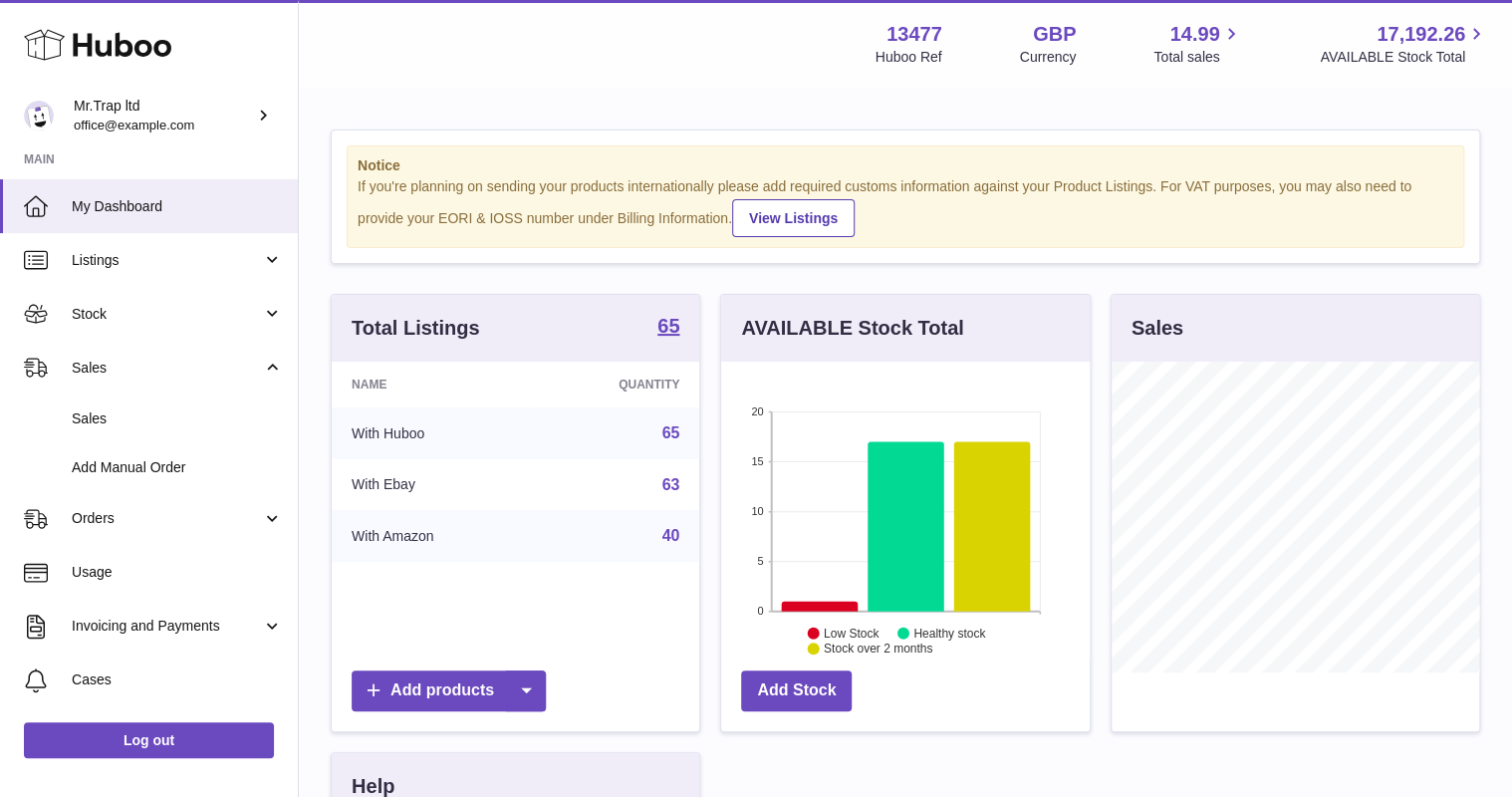 click on "Sales" at bounding box center (148, 418) 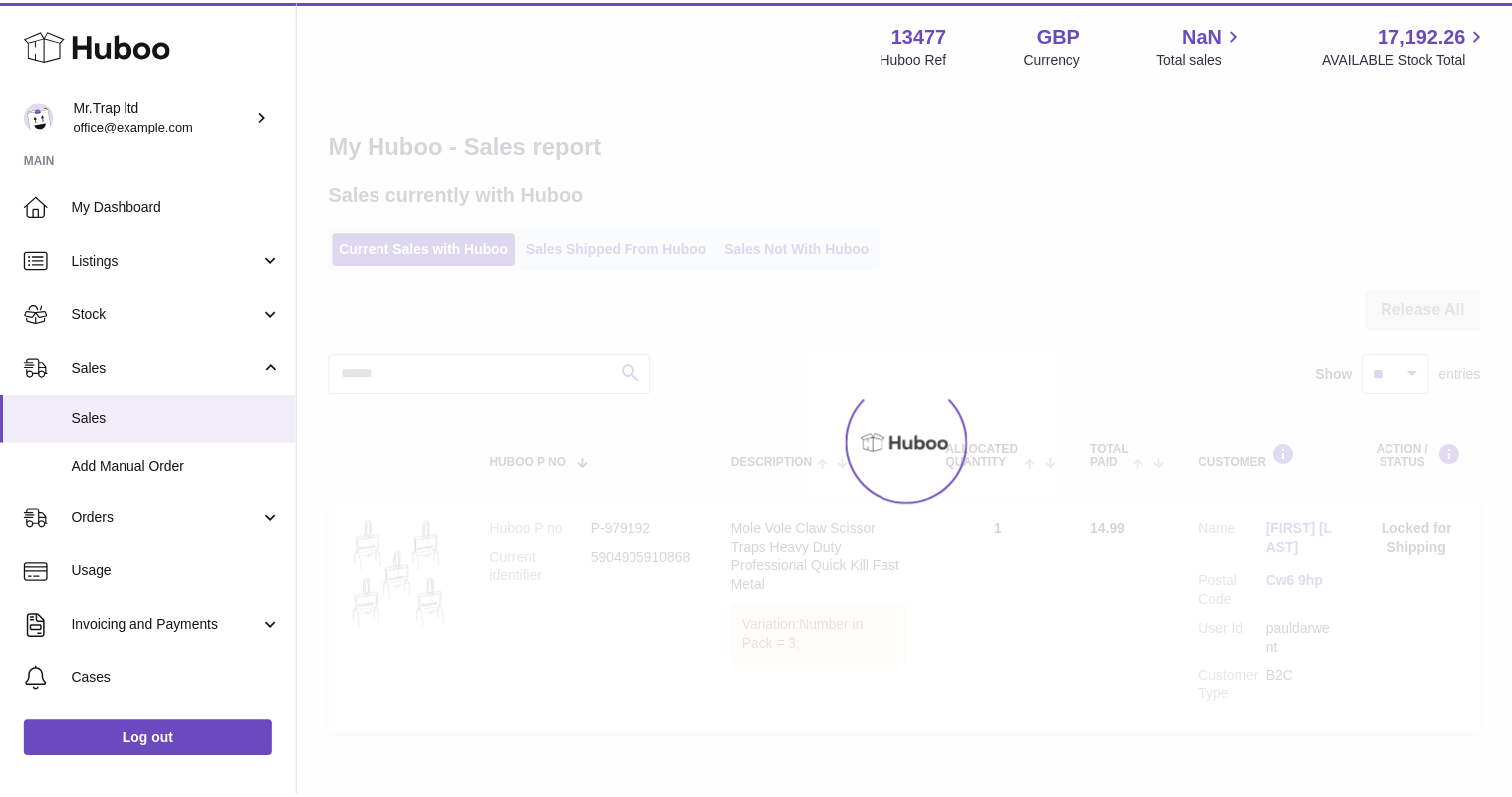 scroll, scrollTop: 0, scrollLeft: 0, axis: both 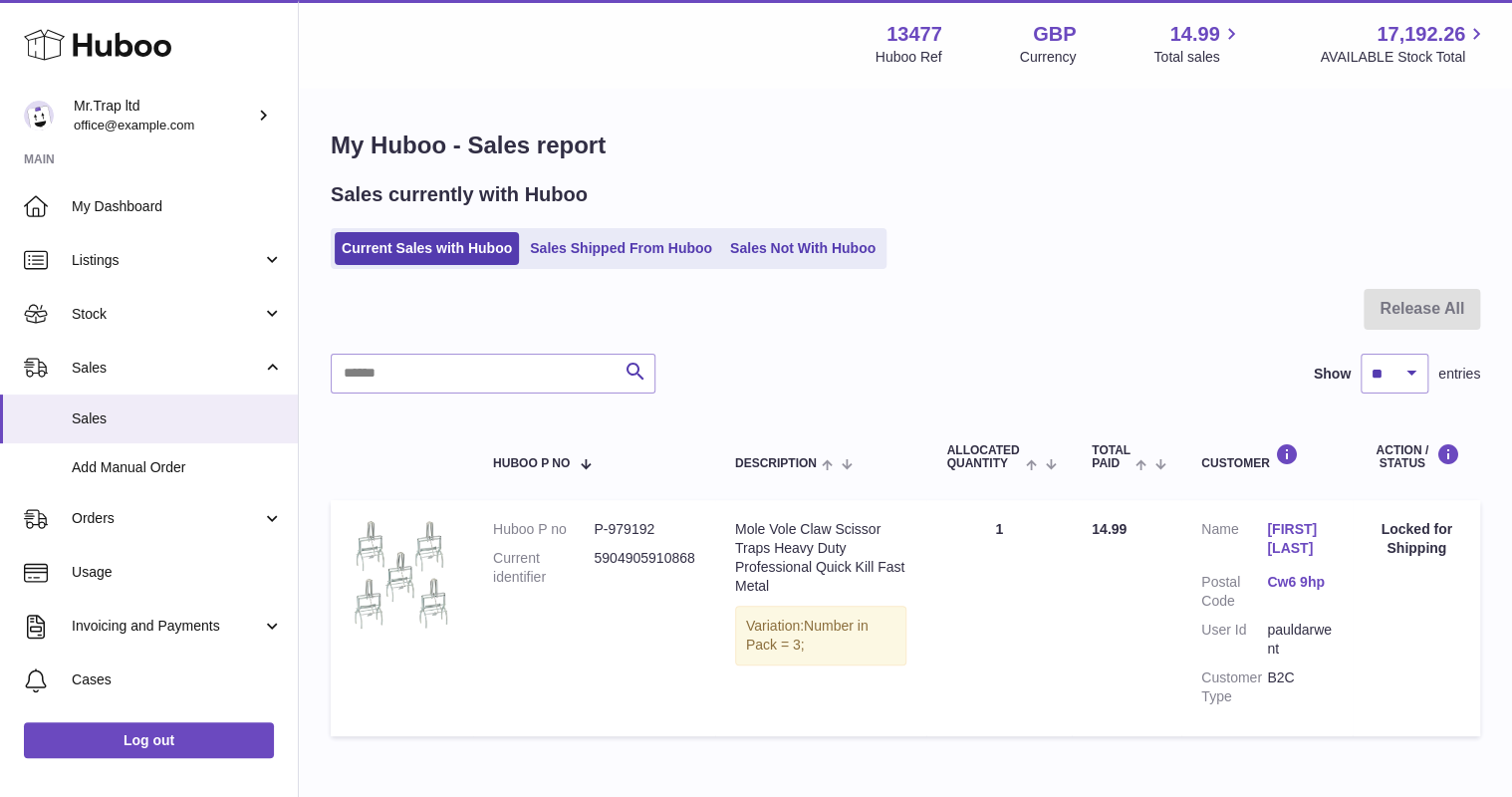 click on "Sales Not With Huboo" at bounding box center (803, 248) 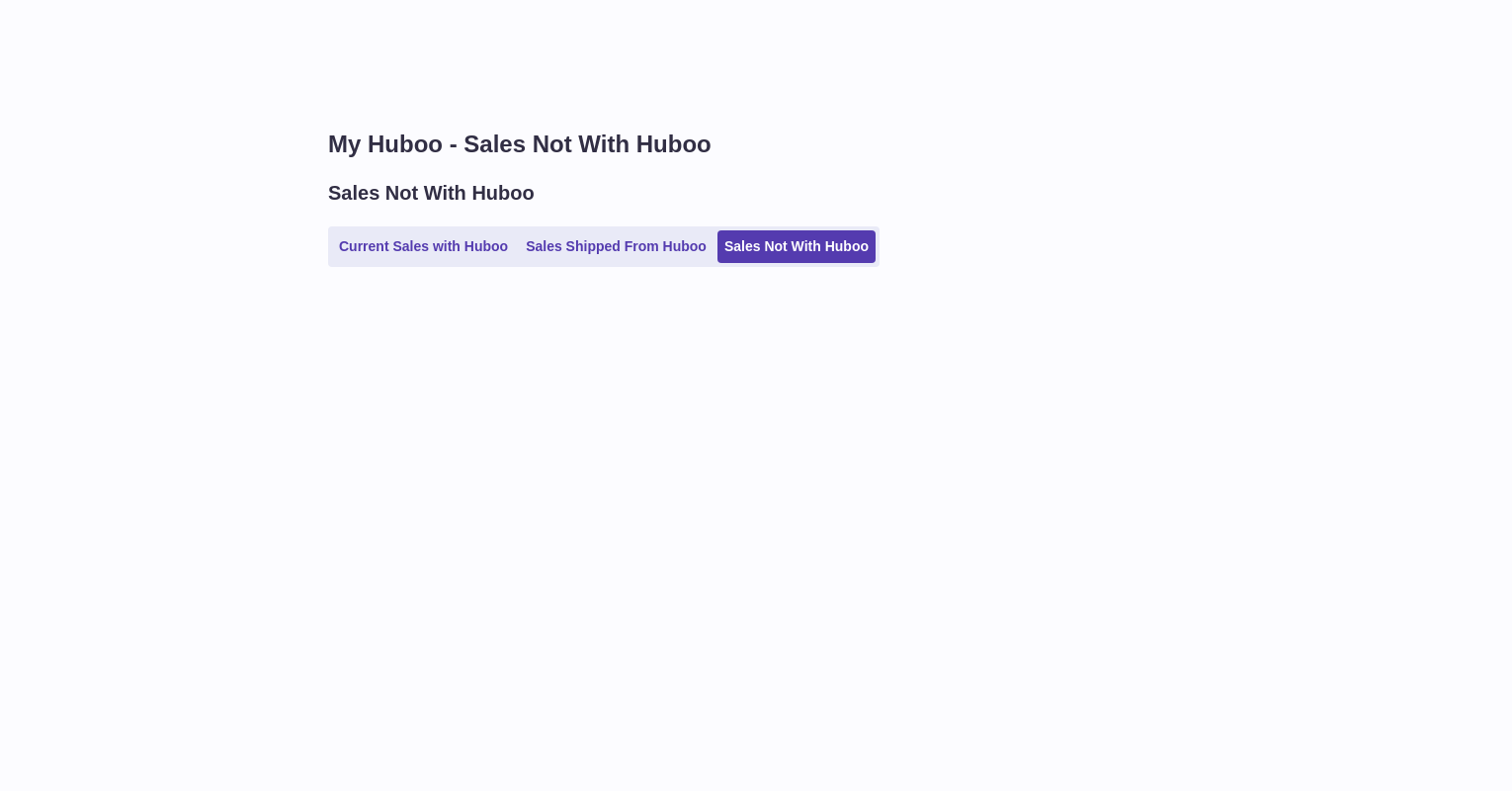 scroll, scrollTop: 0, scrollLeft: 0, axis: both 